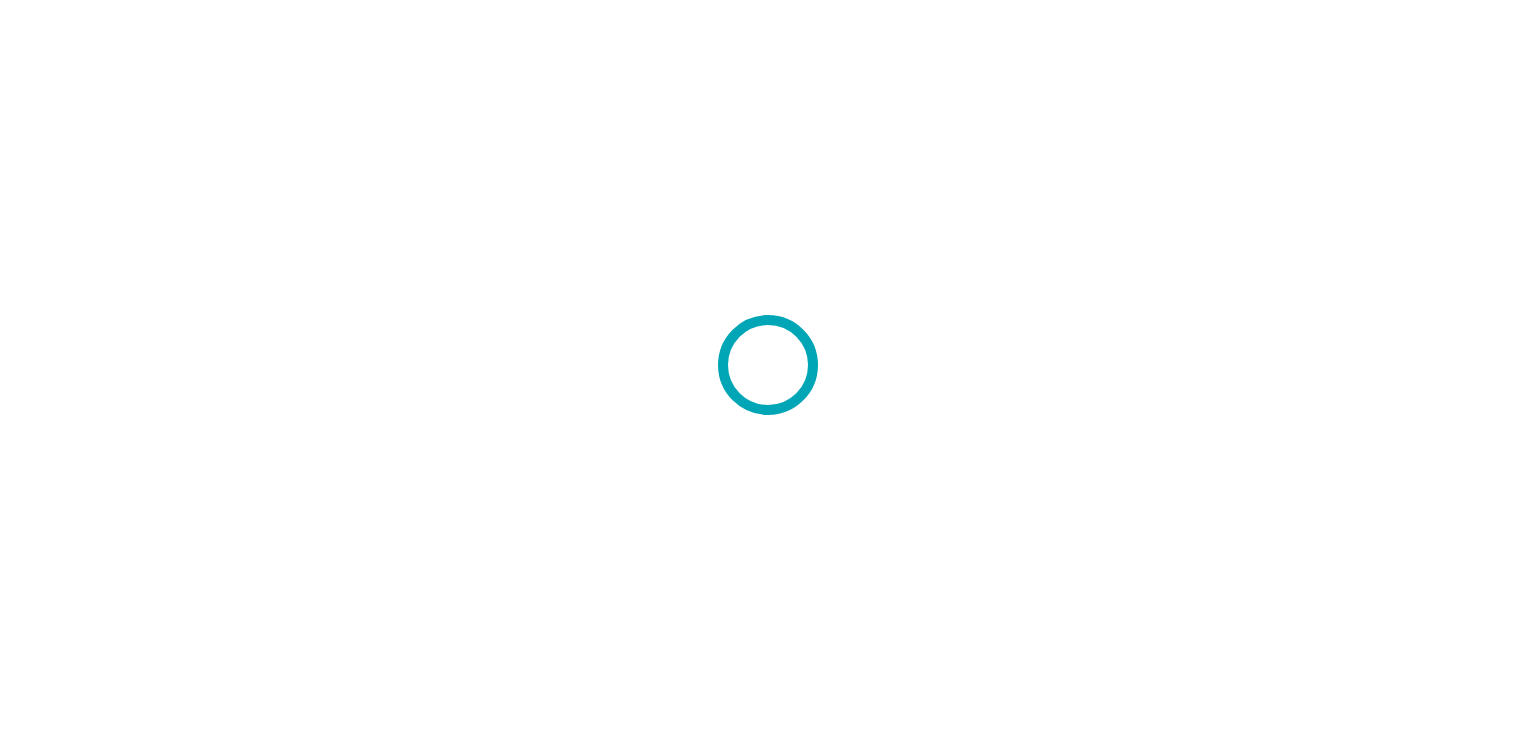 scroll, scrollTop: 0, scrollLeft: 0, axis: both 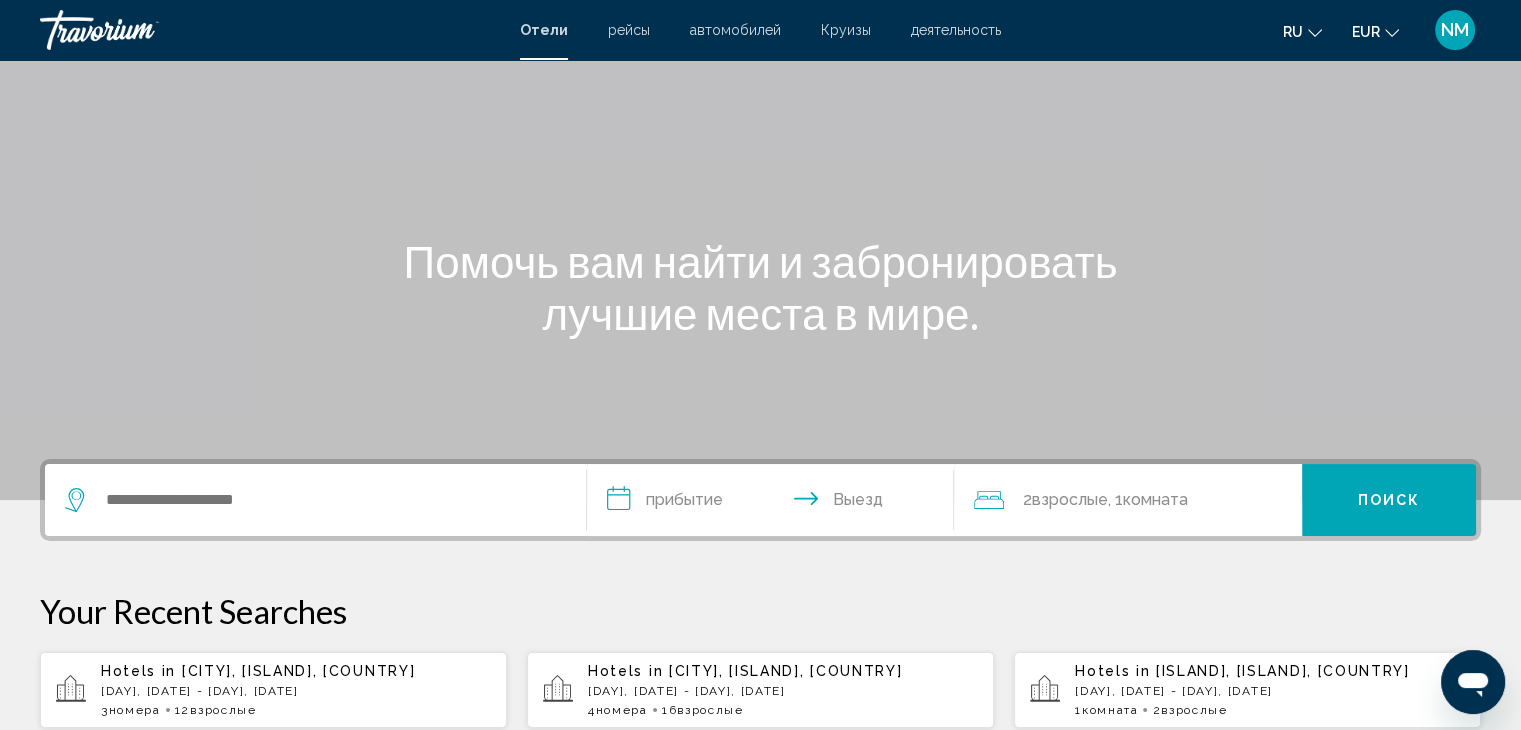 click at bounding box center (315, 500) 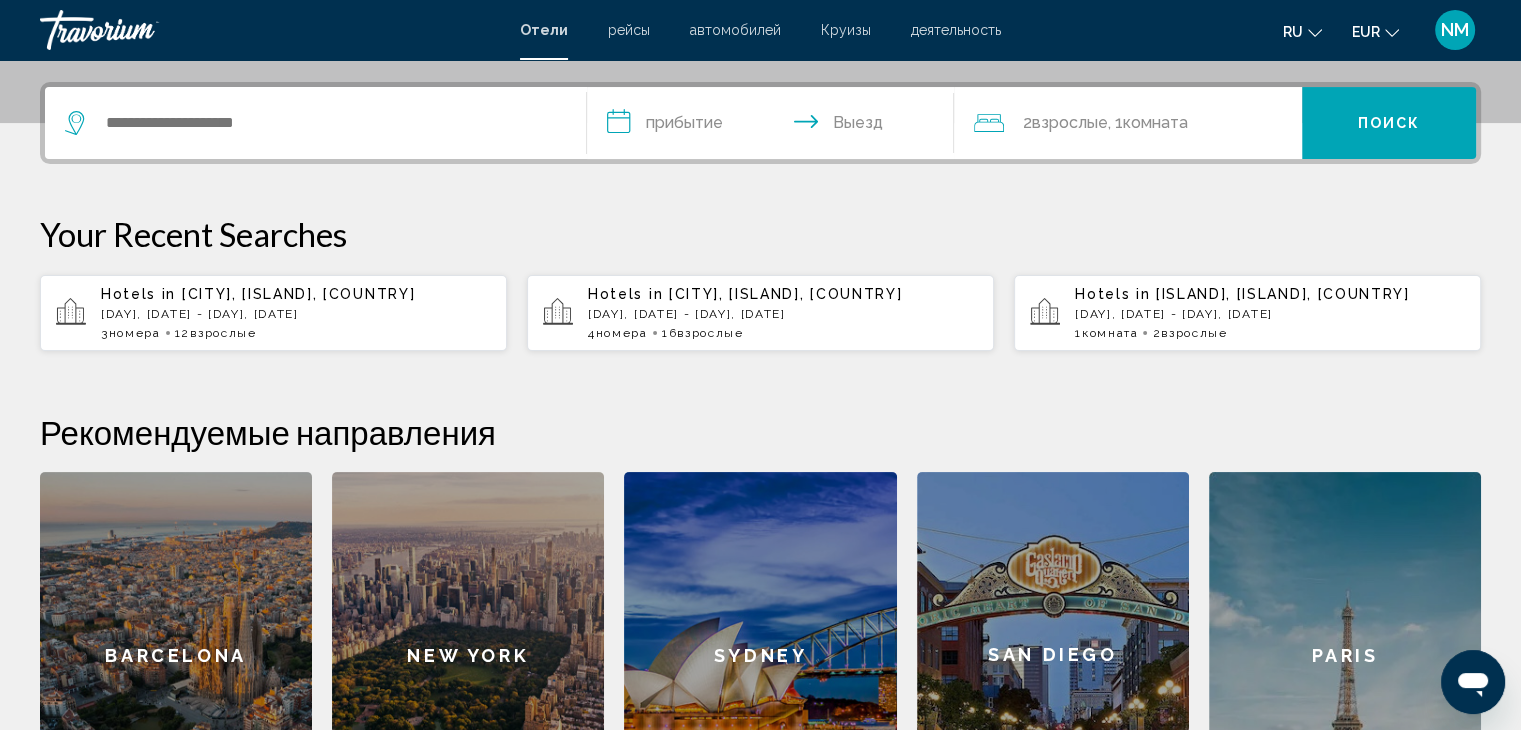 scroll, scrollTop: 493, scrollLeft: 0, axis: vertical 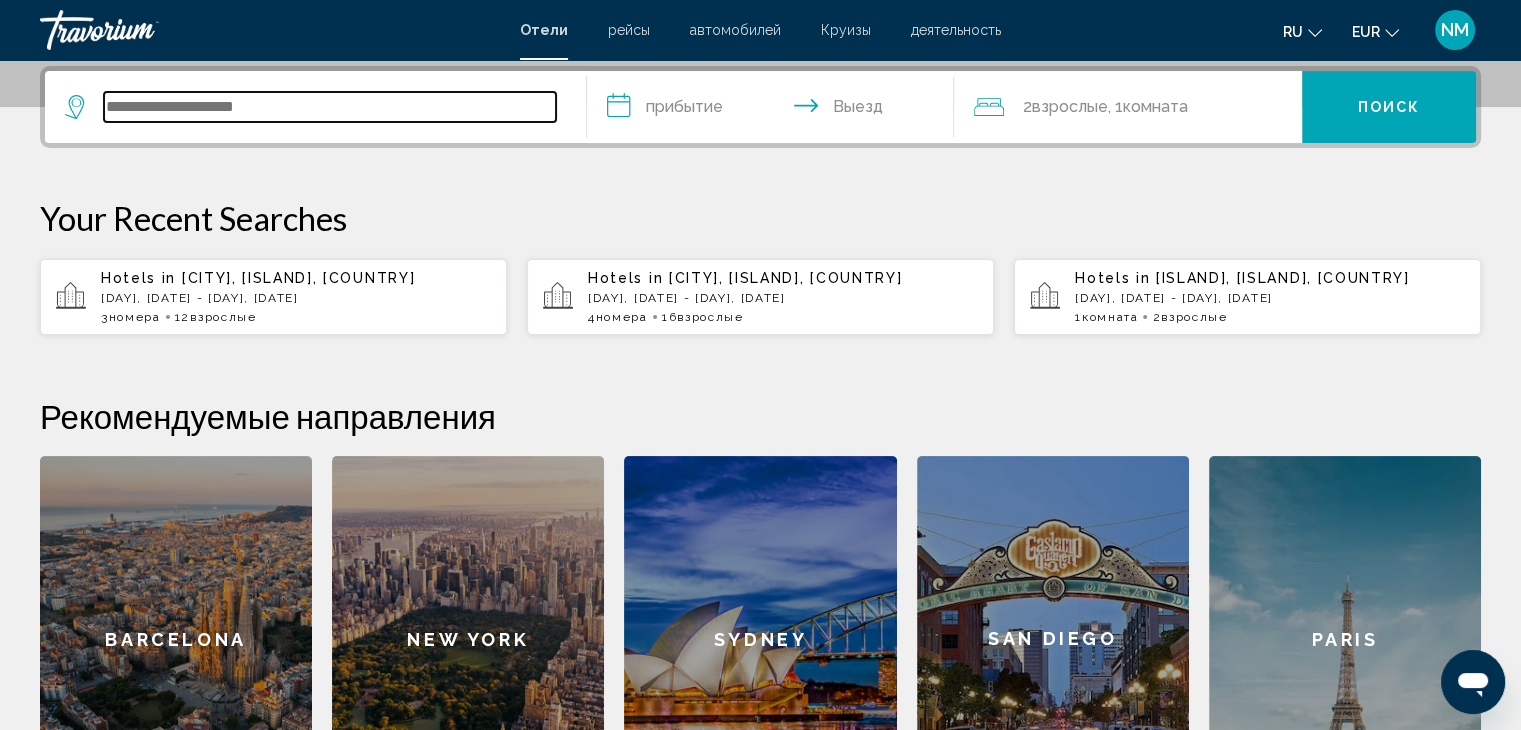 click at bounding box center (330, 107) 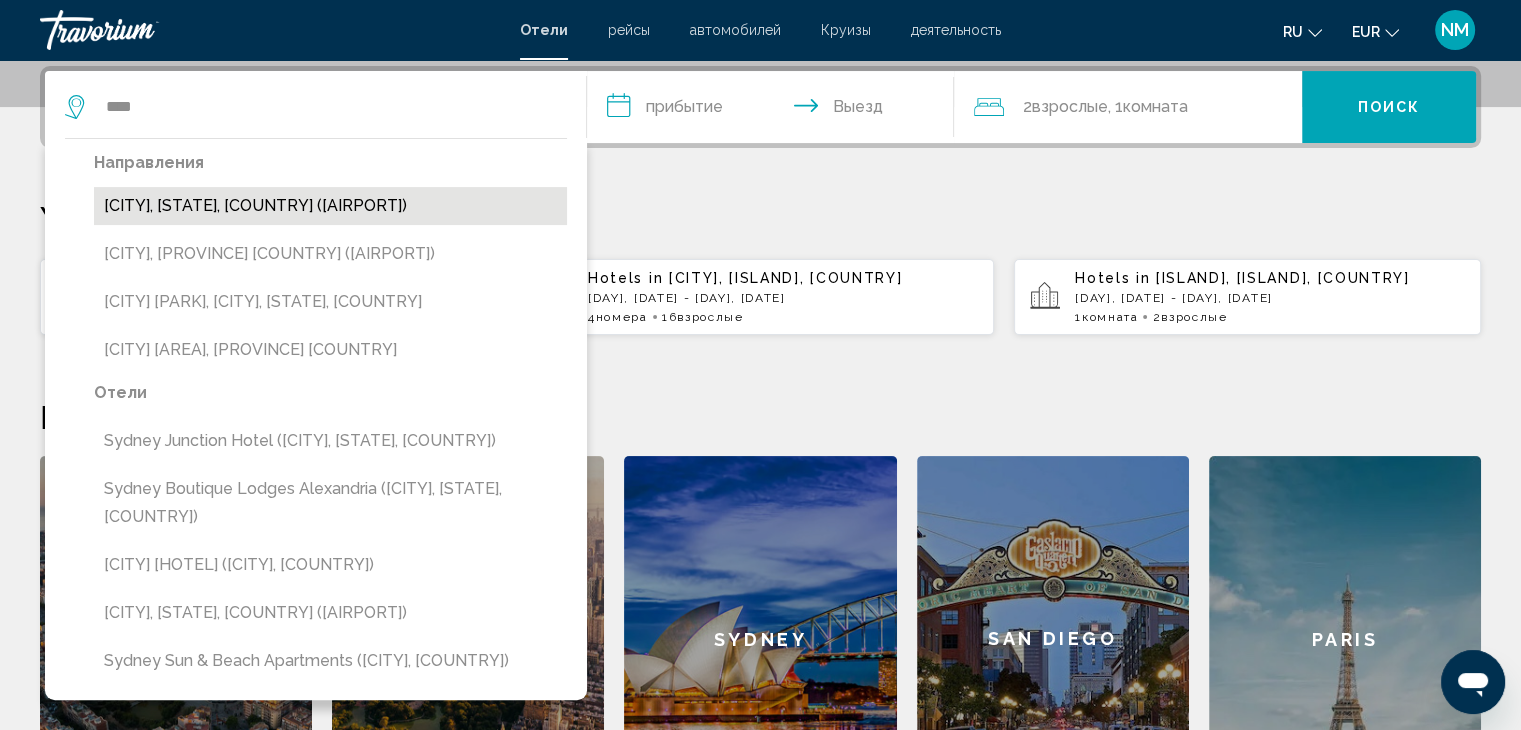 click on "[CITY], [STATE], [COUNTRY] ([AIRPORT])" at bounding box center [330, 206] 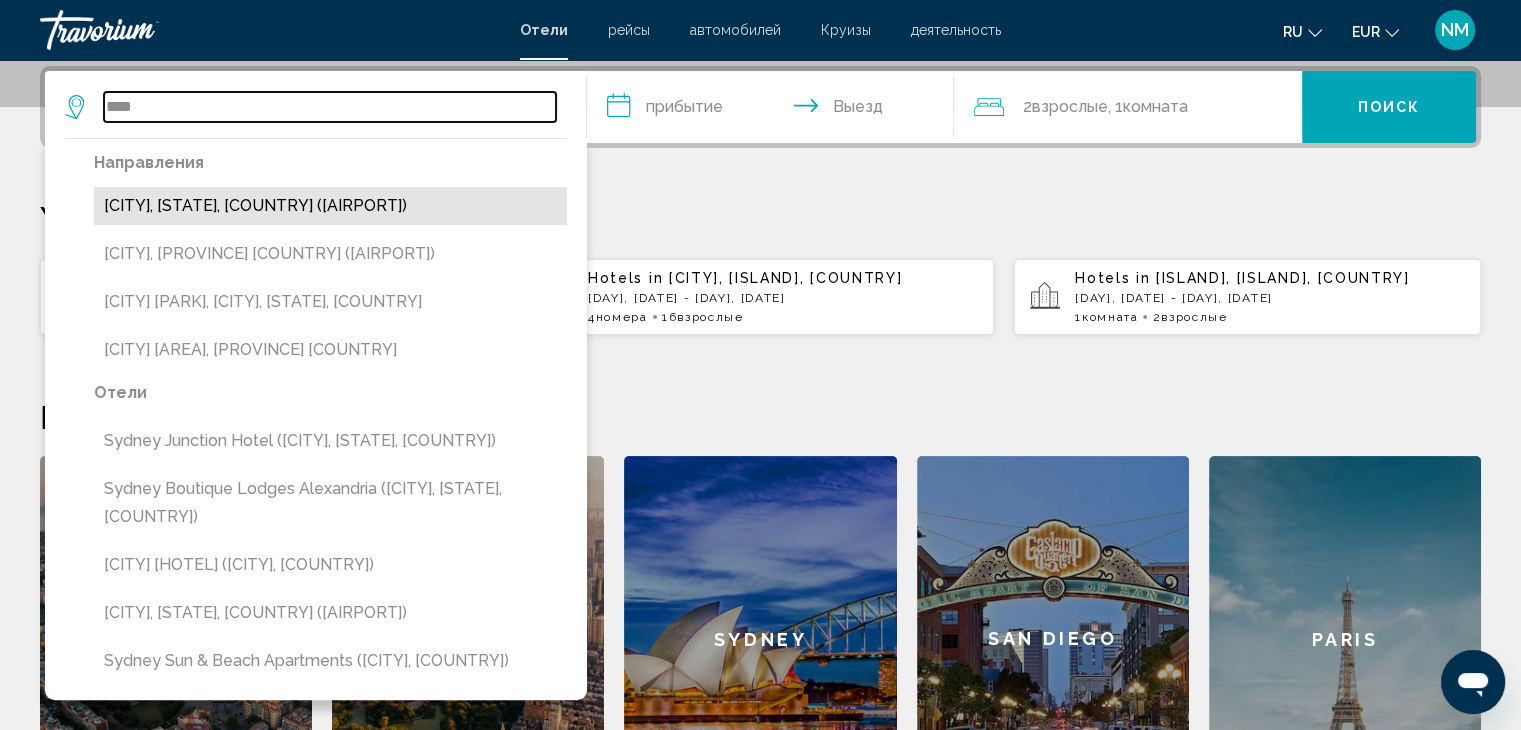 type on "**********" 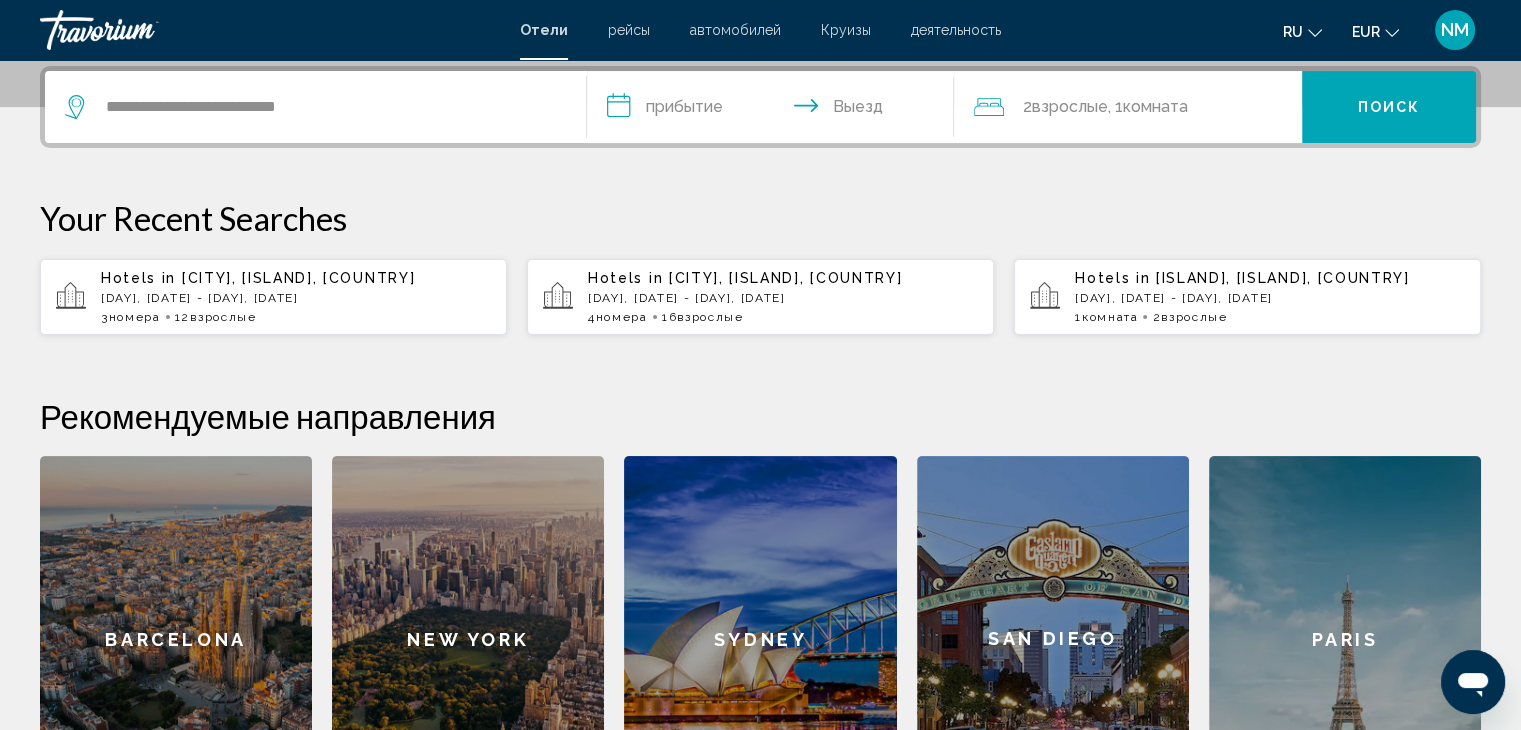 click on "**********" at bounding box center [775, 110] 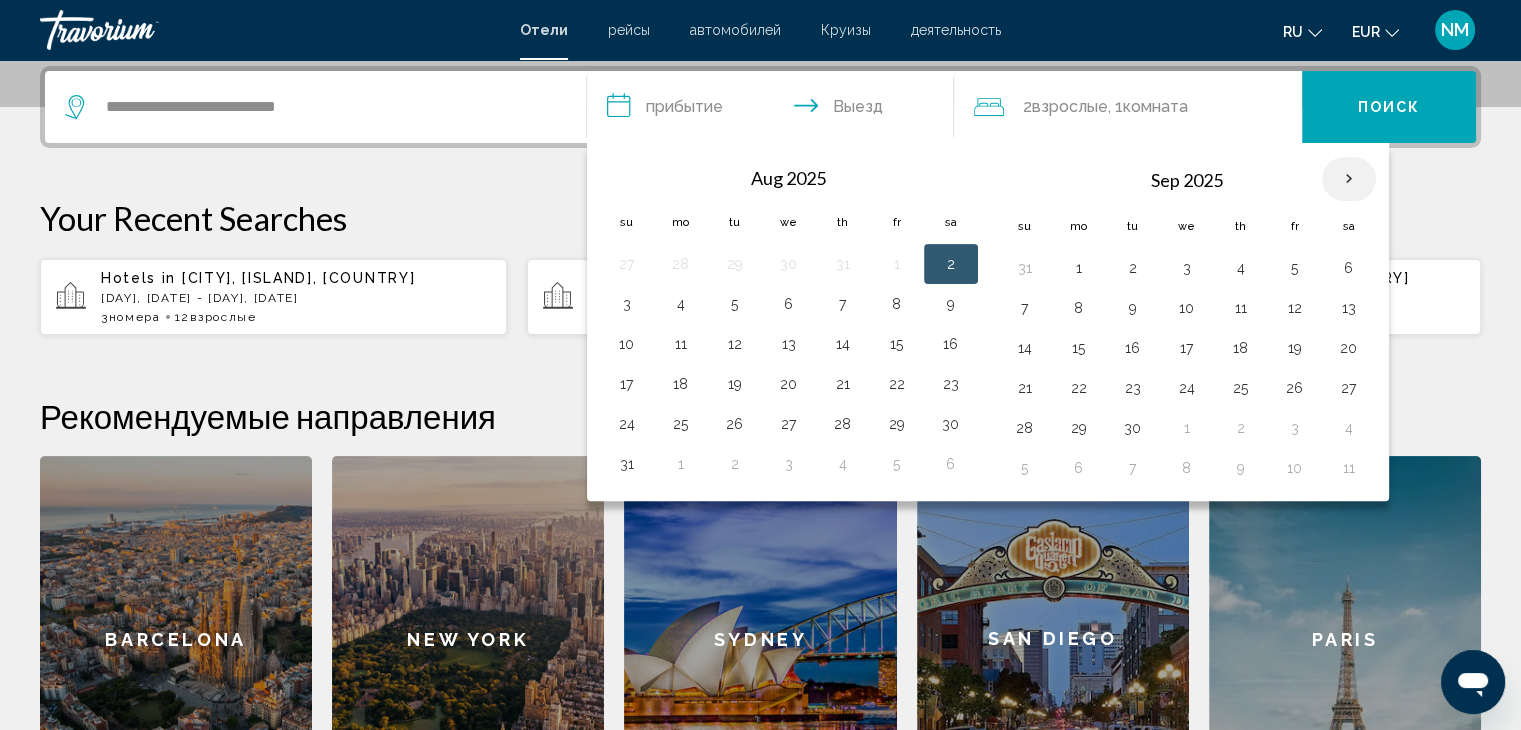 click at bounding box center (1349, 179) 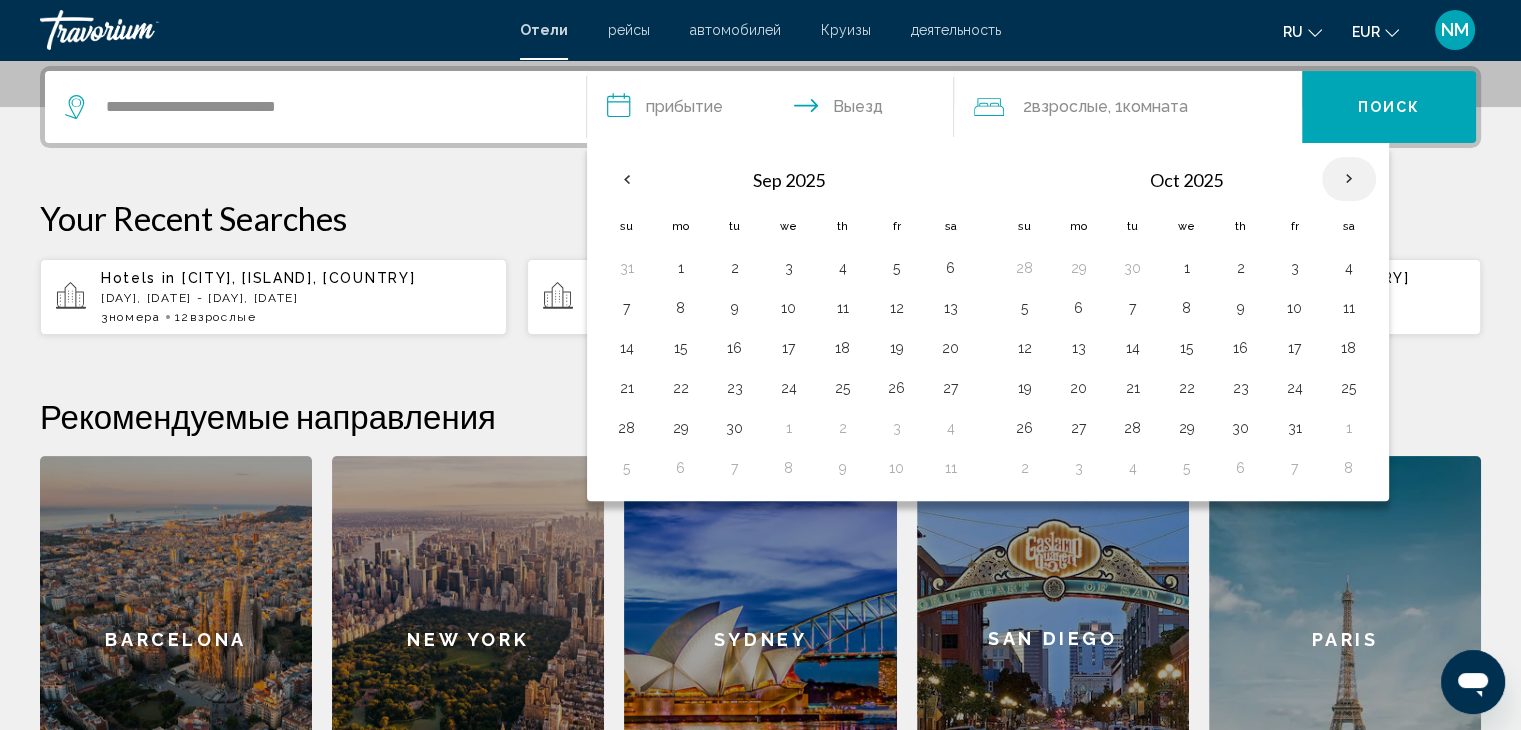 click at bounding box center (1349, 179) 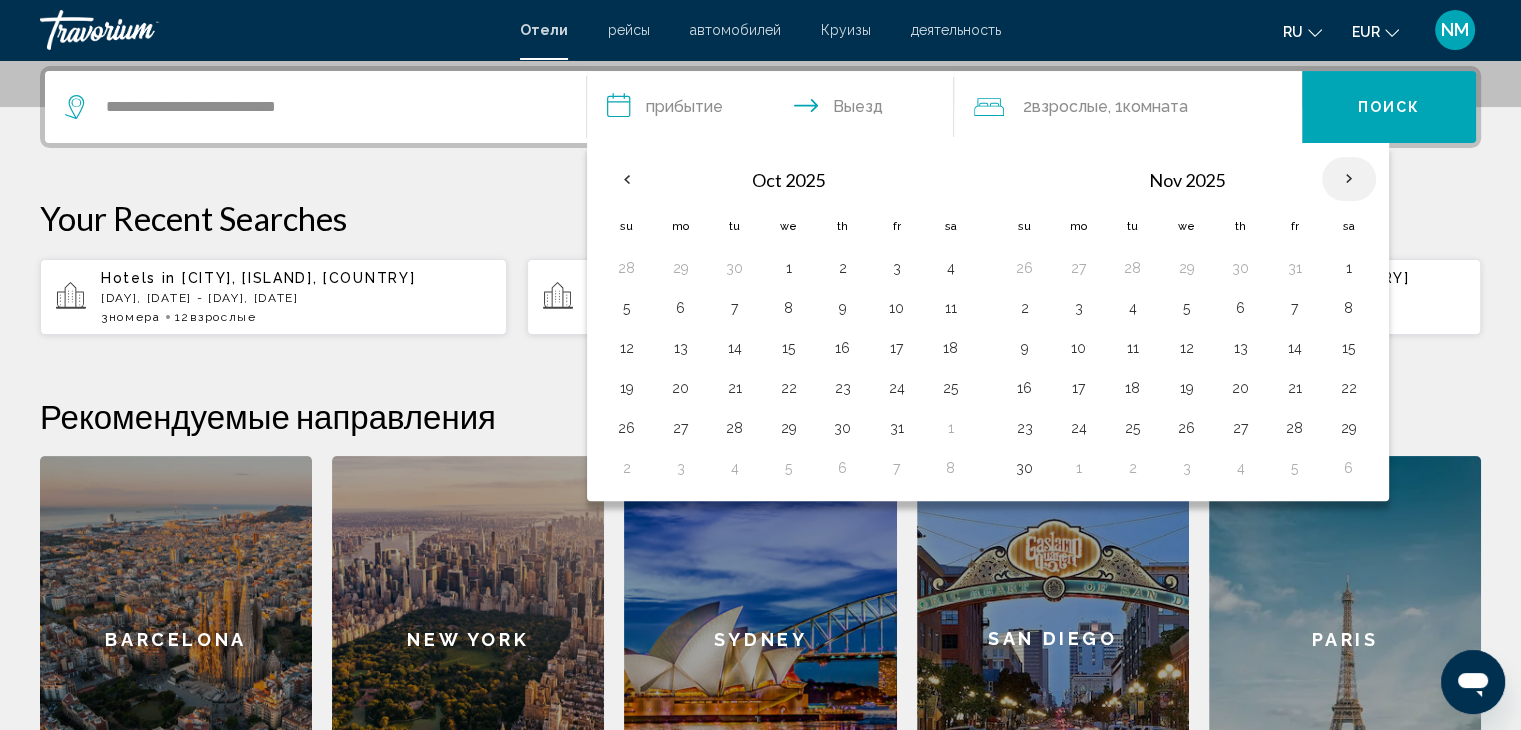 click at bounding box center [1349, 179] 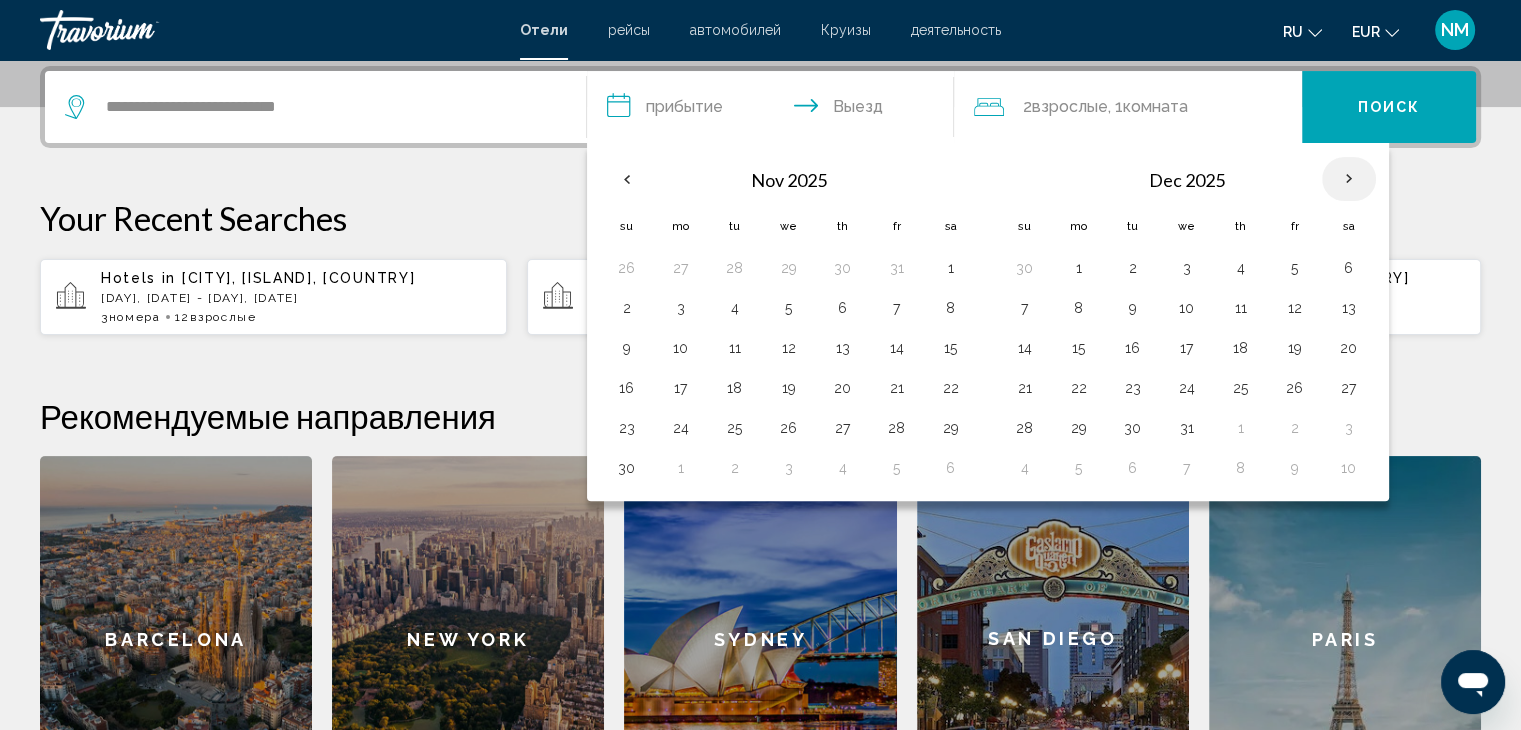 click at bounding box center [1349, 179] 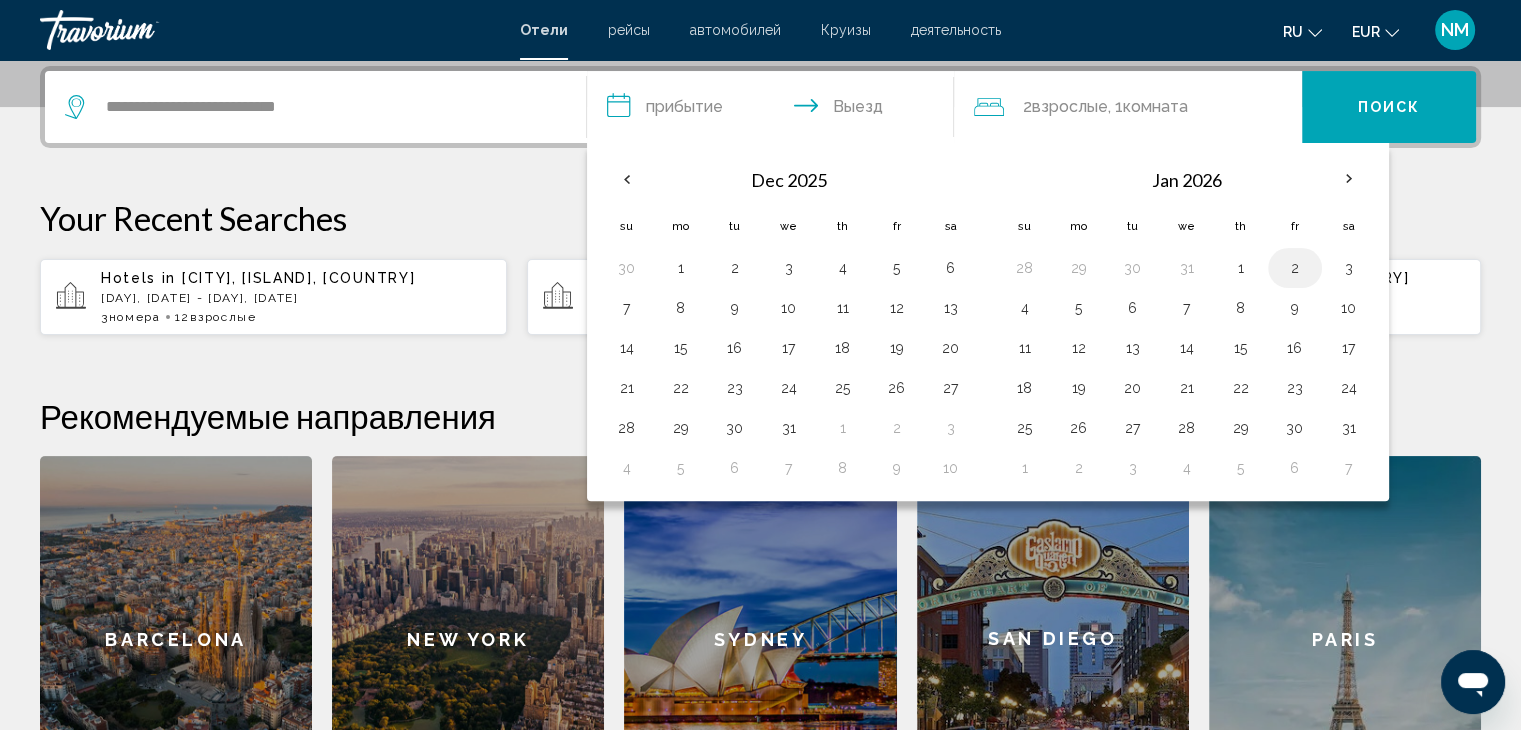 click on "2" at bounding box center (1295, 268) 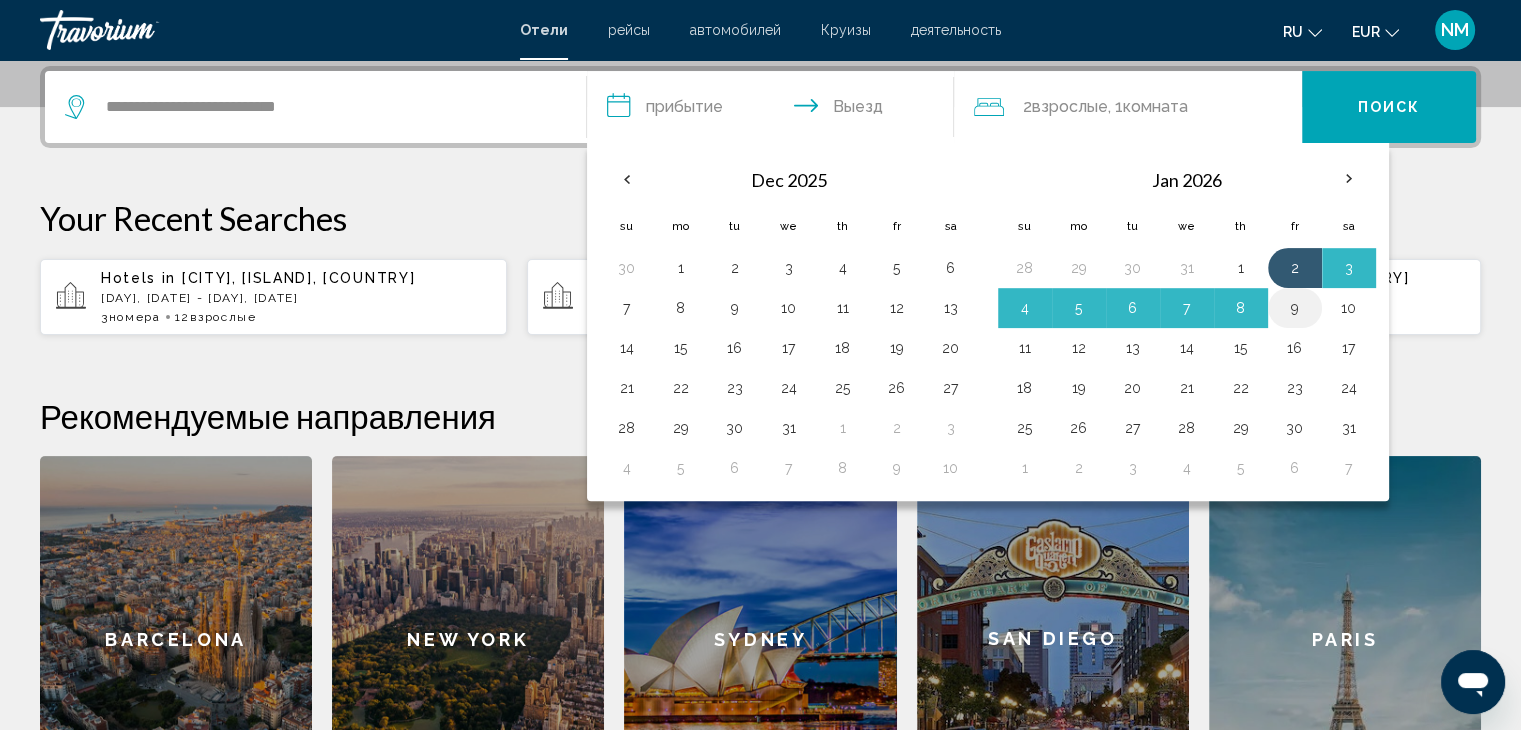 click on "9" at bounding box center [1295, 308] 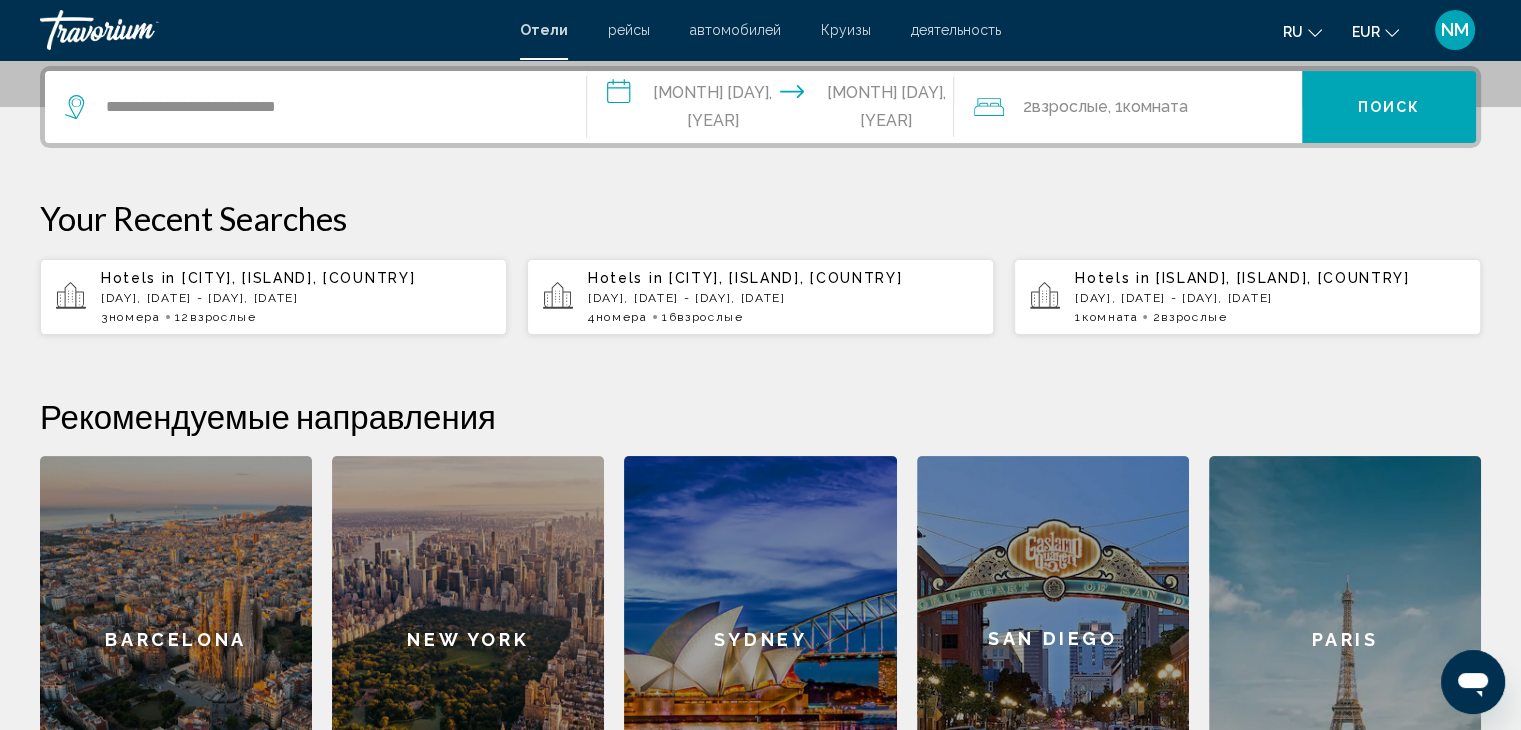 click on "Взрослые" 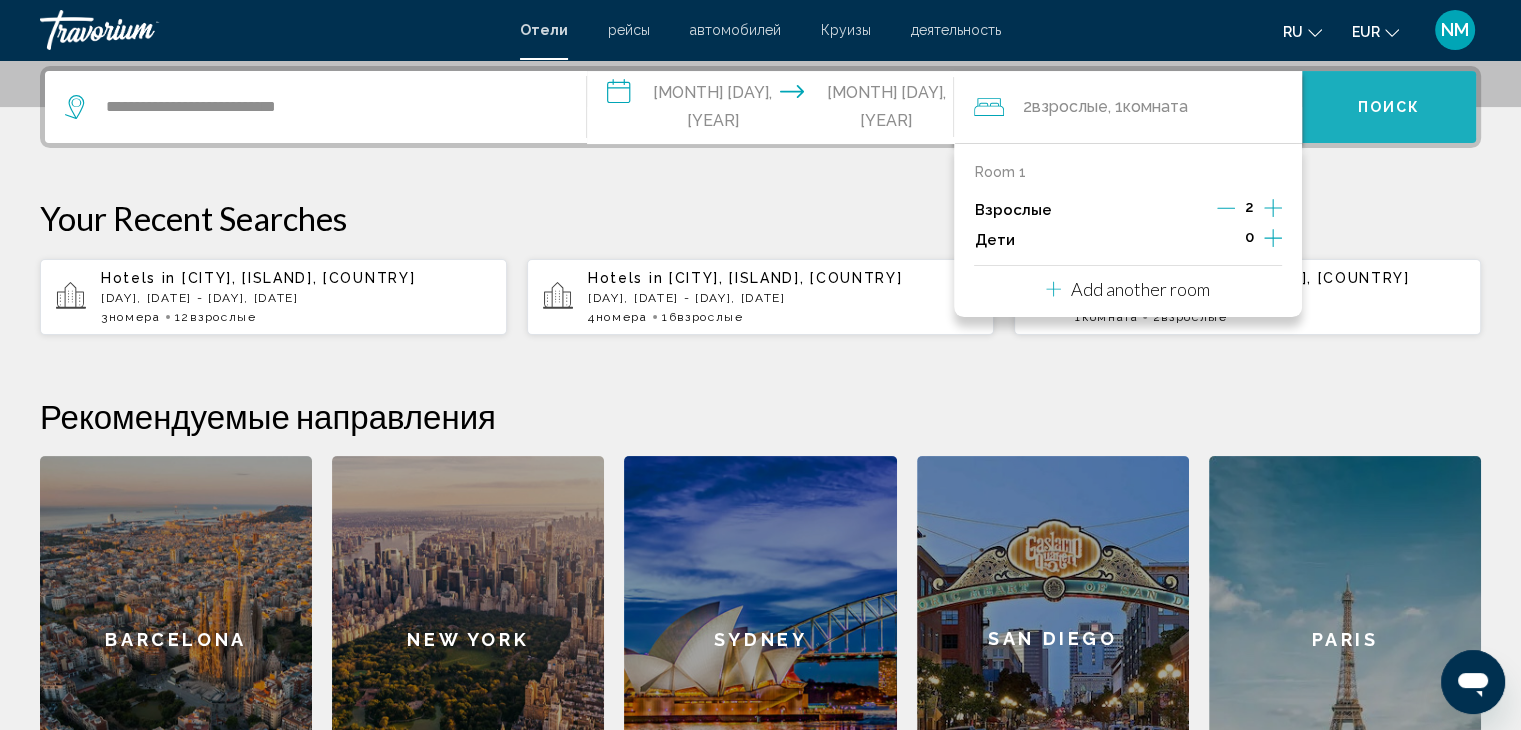 click on "Поиск" at bounding box center (1389, 107) 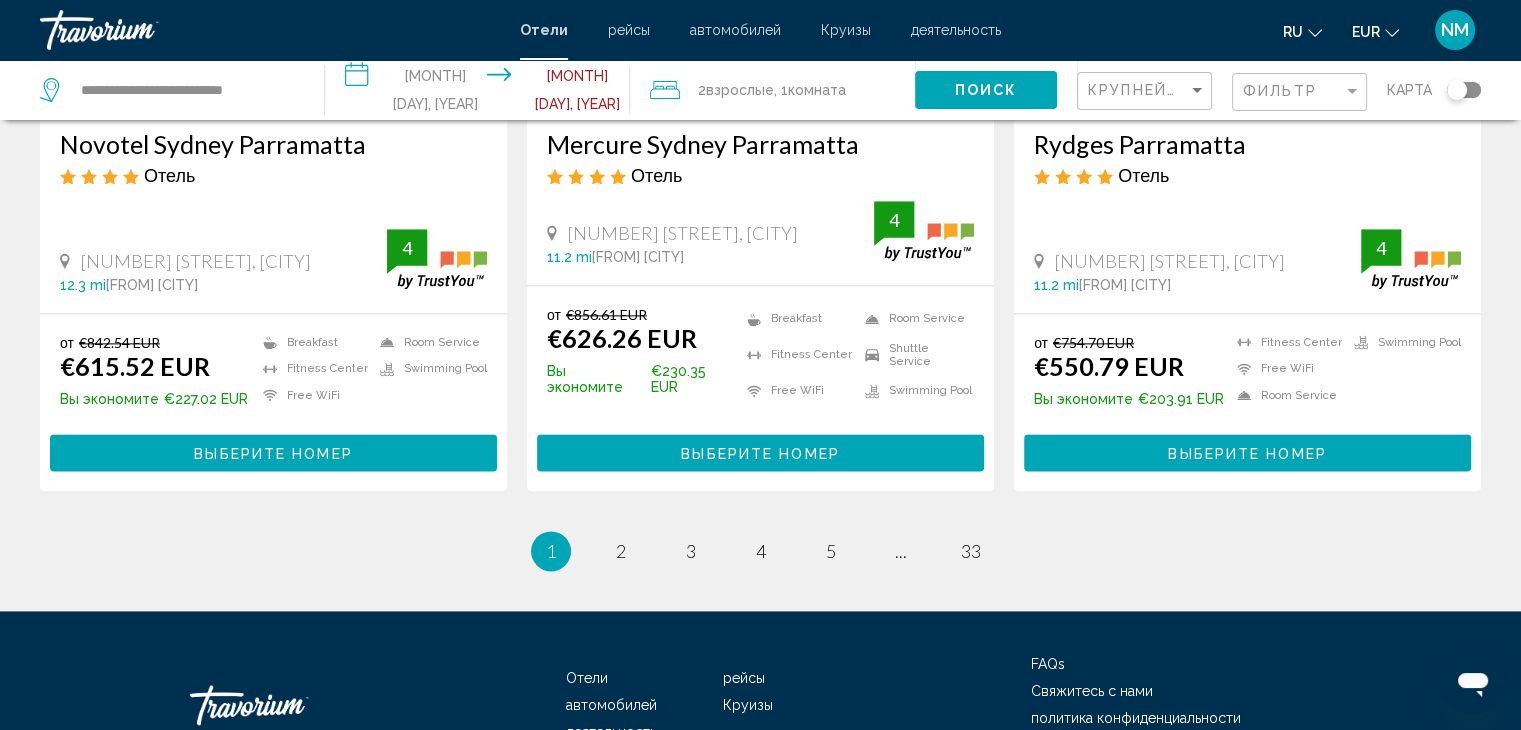 scroll, scrollTop: 2572, scrollLeft: 0, axis: vertical 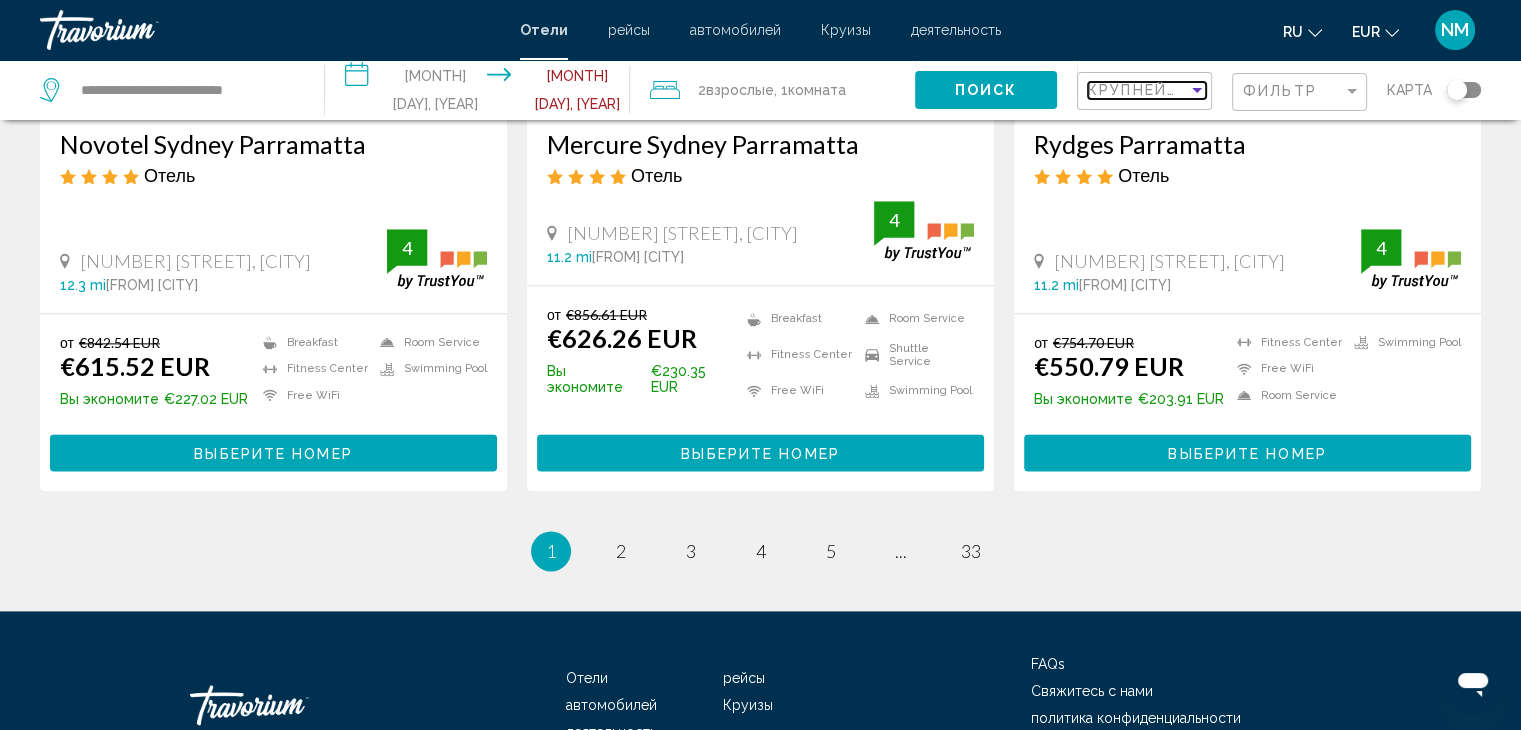 click at bounding box center [1197, 90] 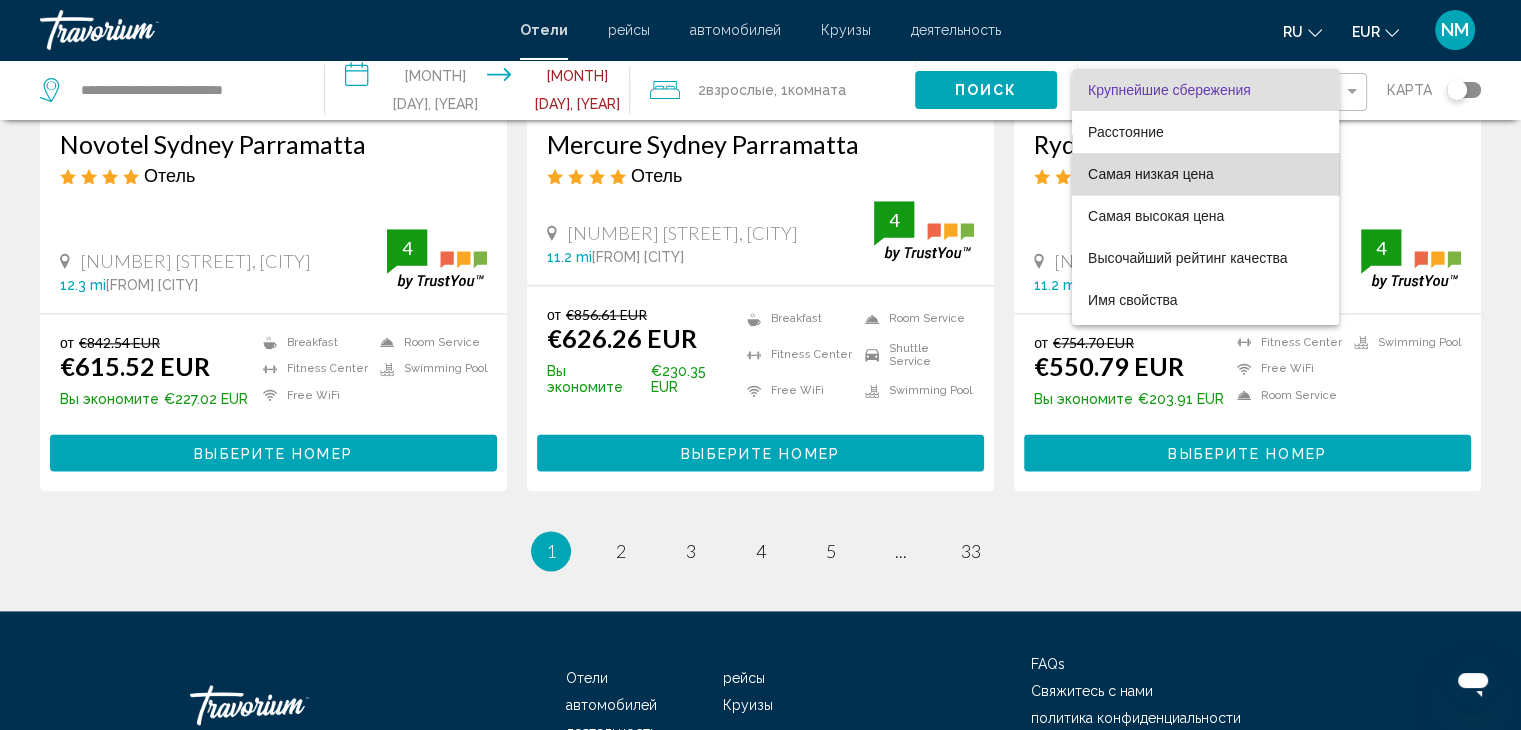 click on "Самая низкая цена" at bounding box center (1151, 174) 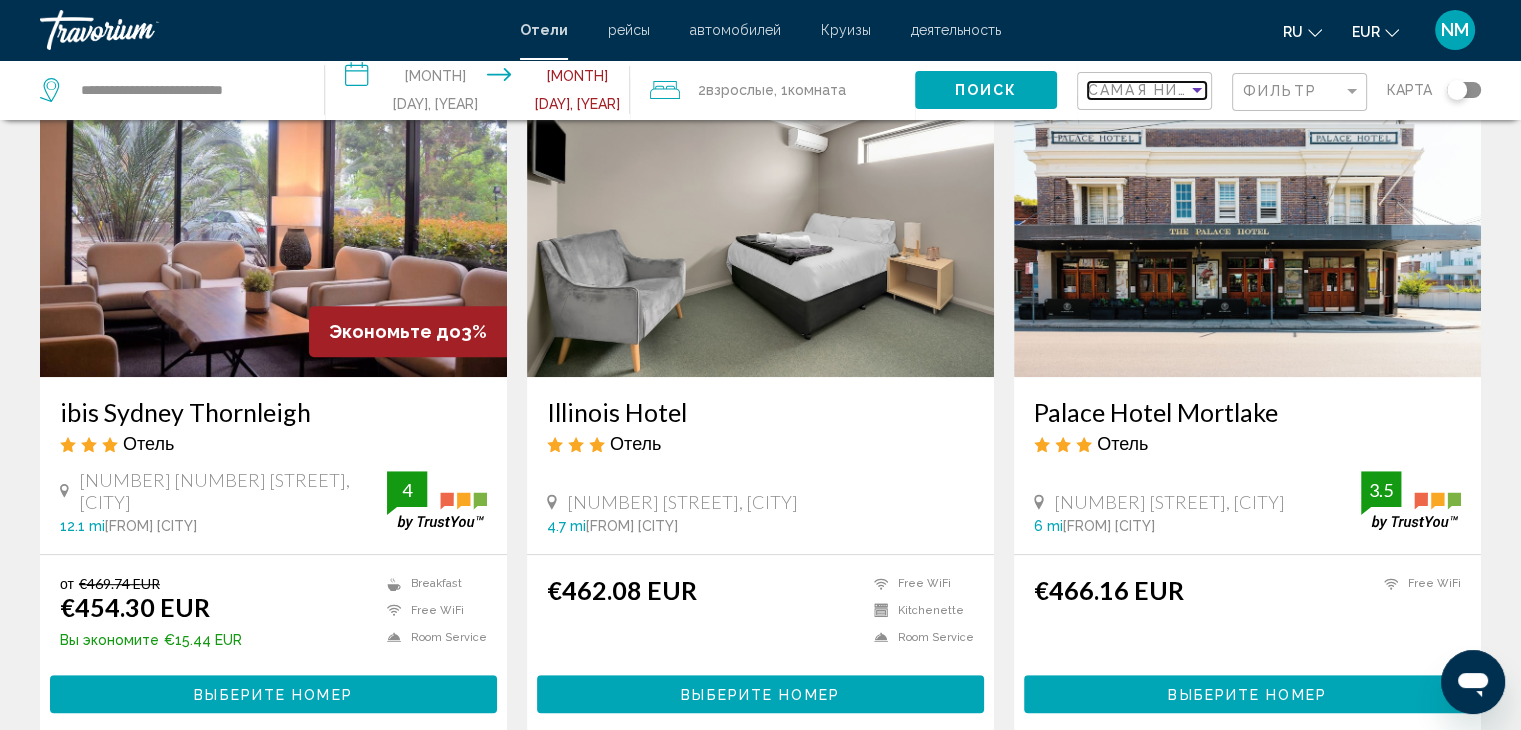 scroll, scrollTop: 850, scrollLeft: 0, axis: vertical 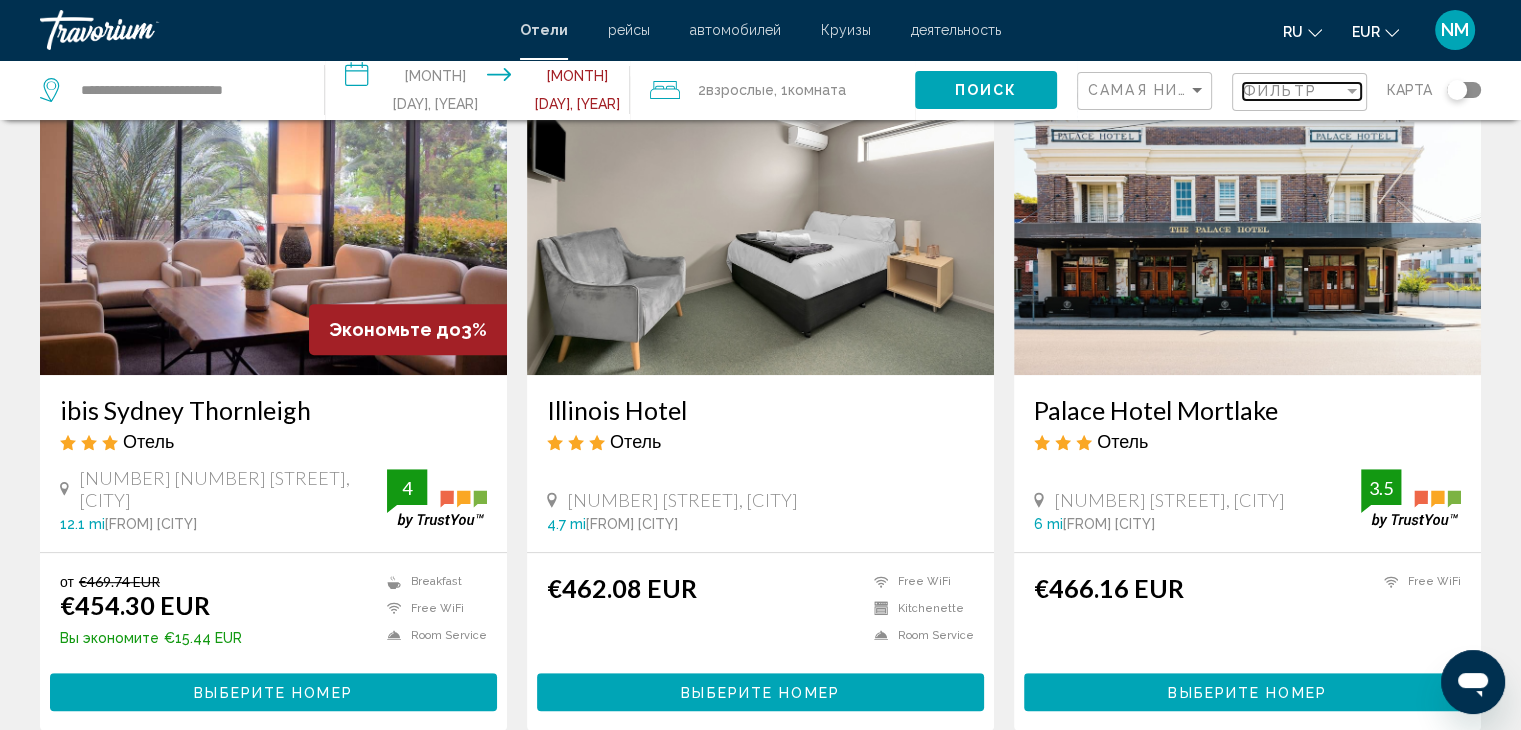click at bounding box center [1352, 91] 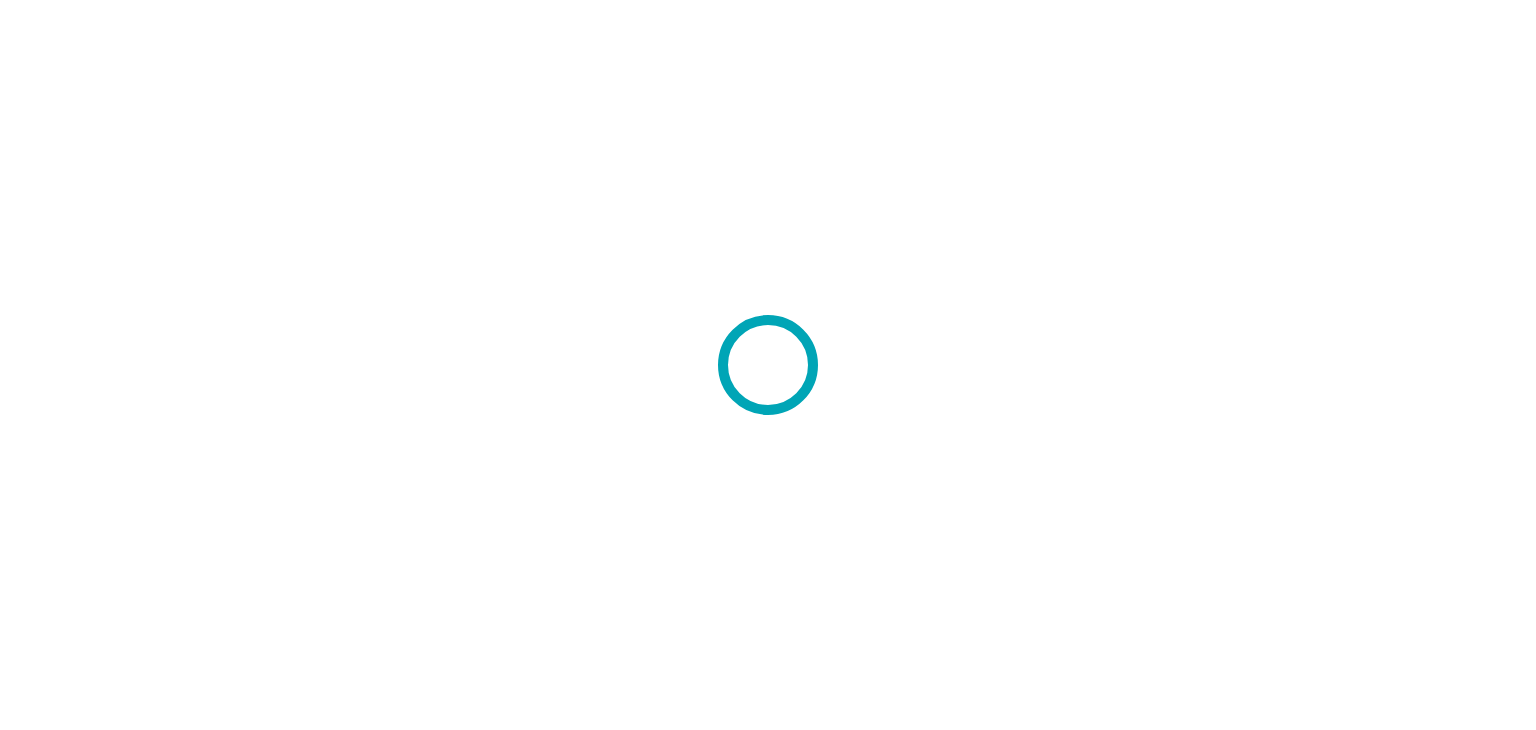scroll, scrollTop: 0, scrollLeft: 0, axis: both 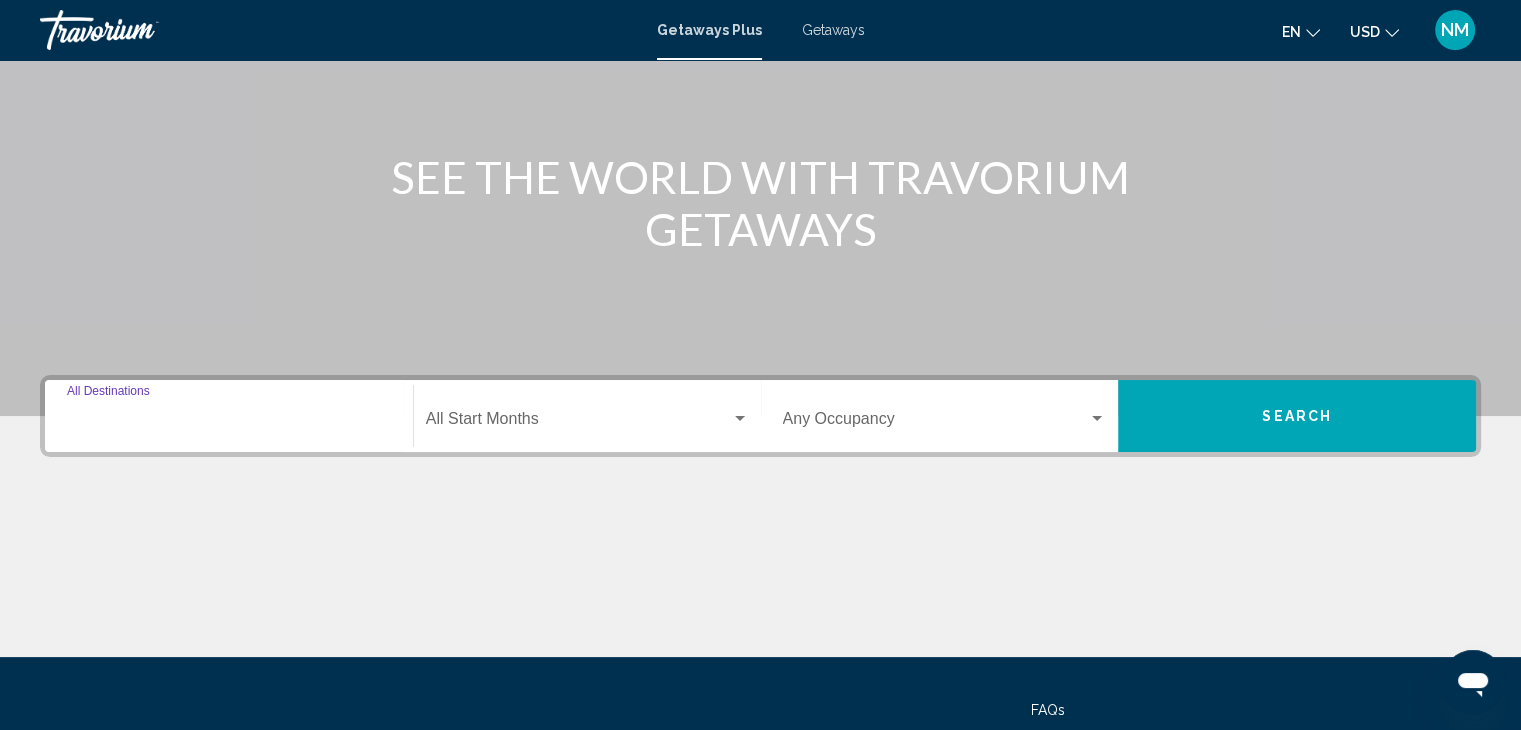 click on "Destination All Destinations" at bounding box center [229, 423] 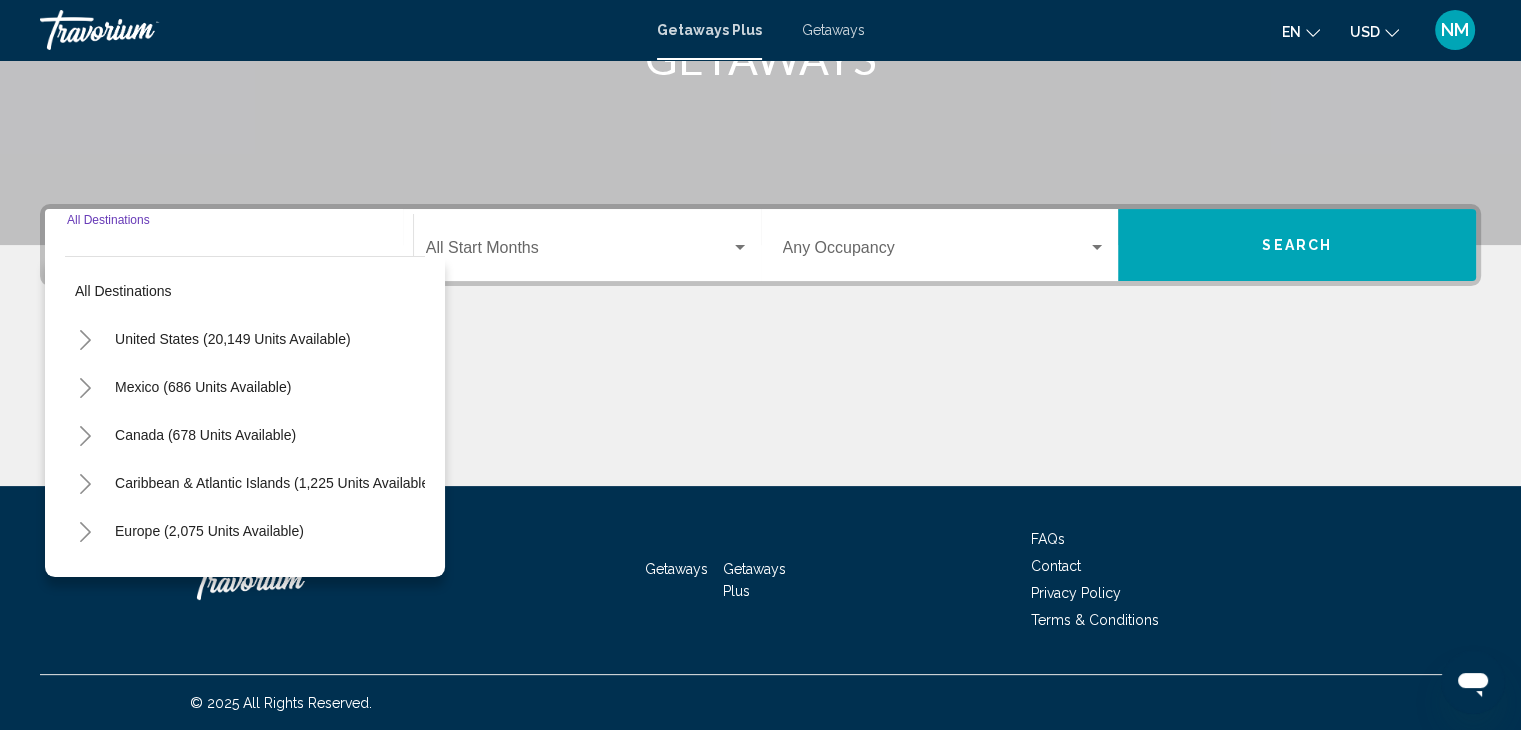 scroll, scrollTop: 356, scrollLeft: 0, axis: vertical 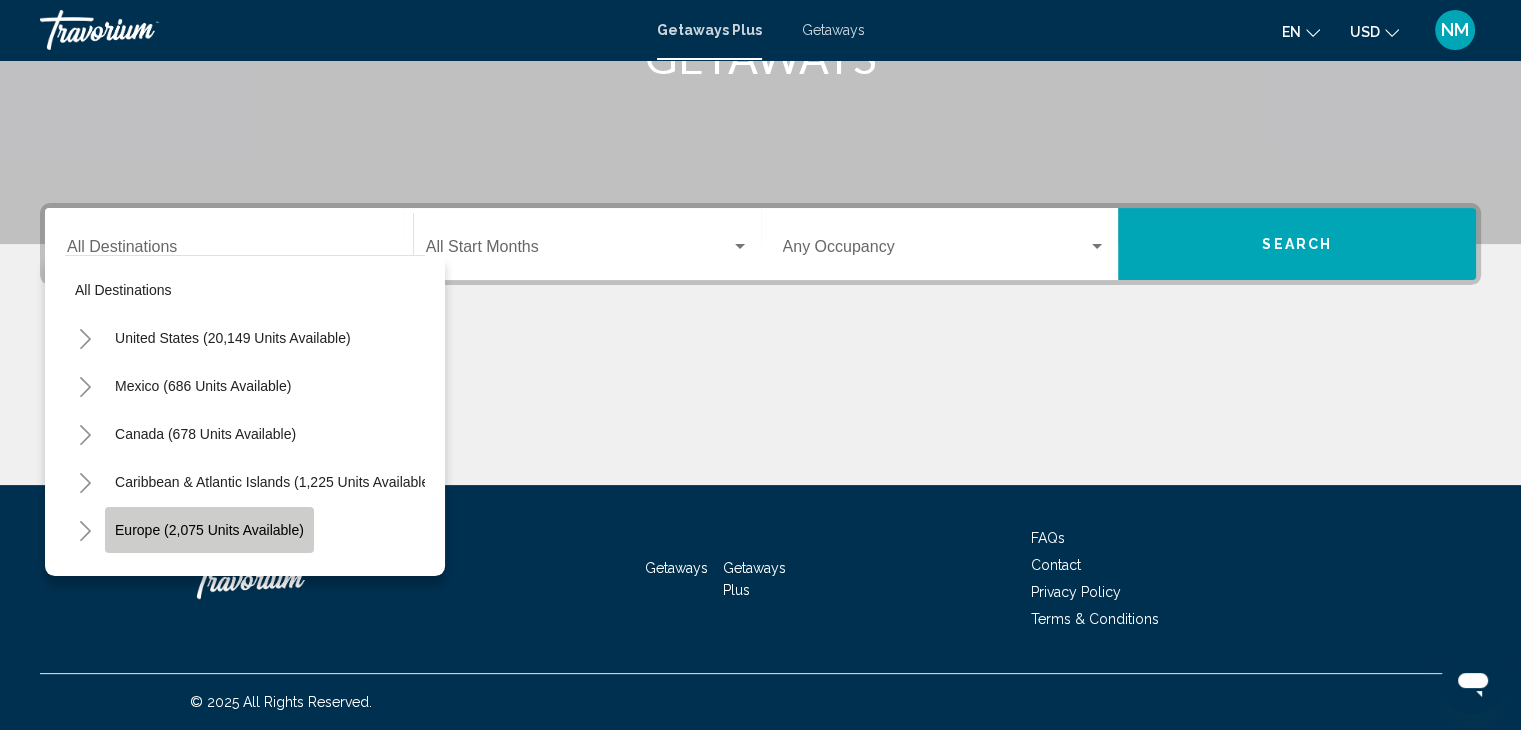 click on "Europe (2,075 units available)" 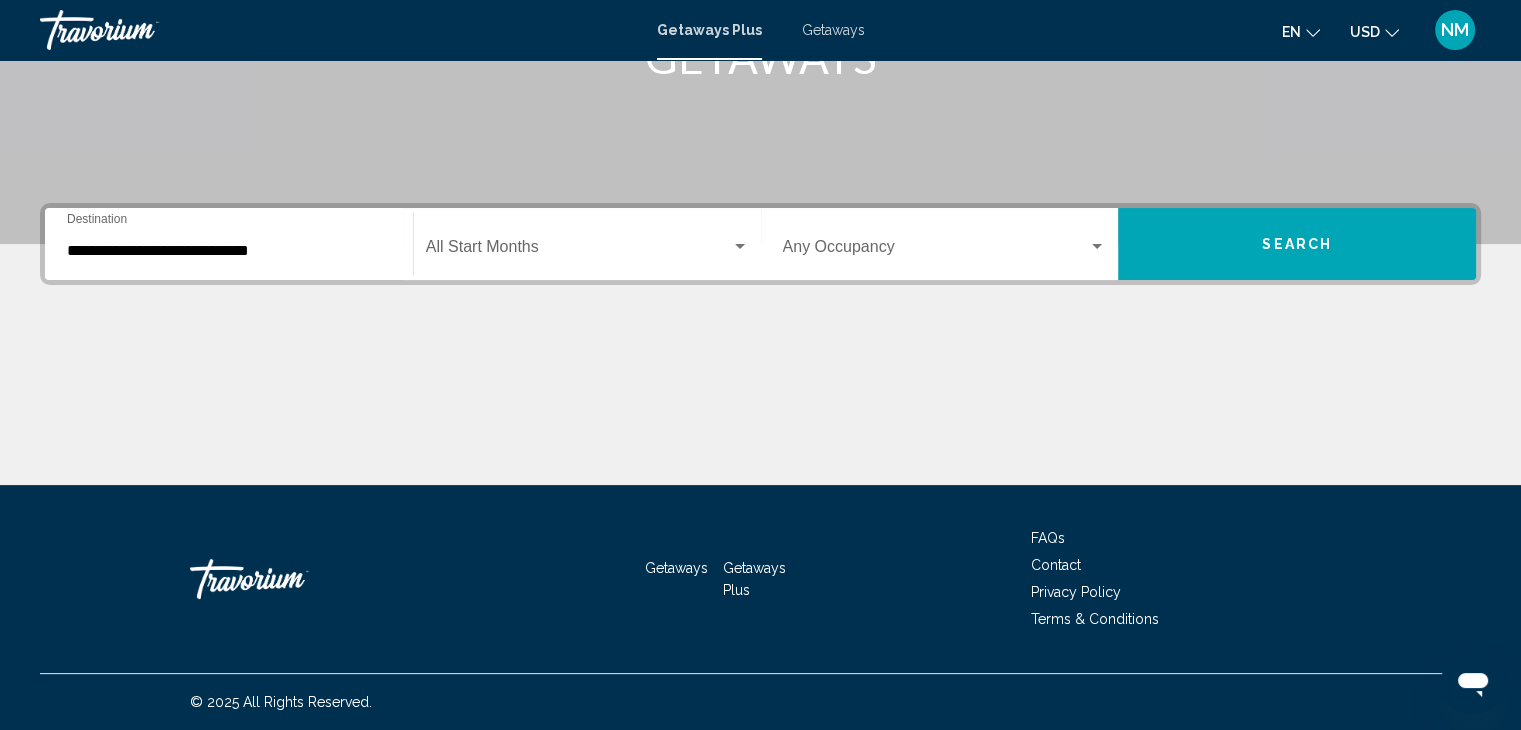 click on "Start Month All Start Months" 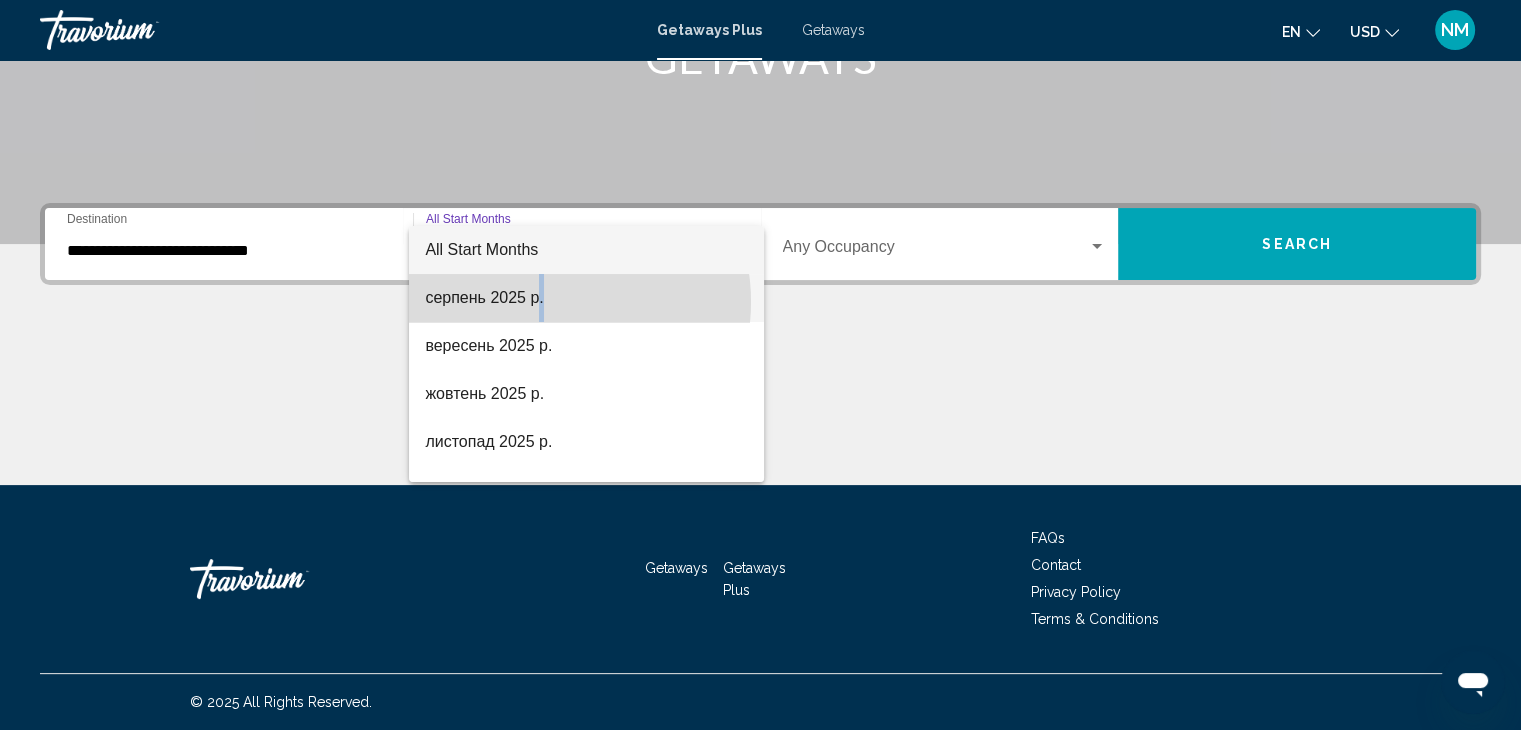 drag, startPoint x: 636, startPoint y: 314, endPoint x: 542, endPoint y: 304, distance: 94.53042 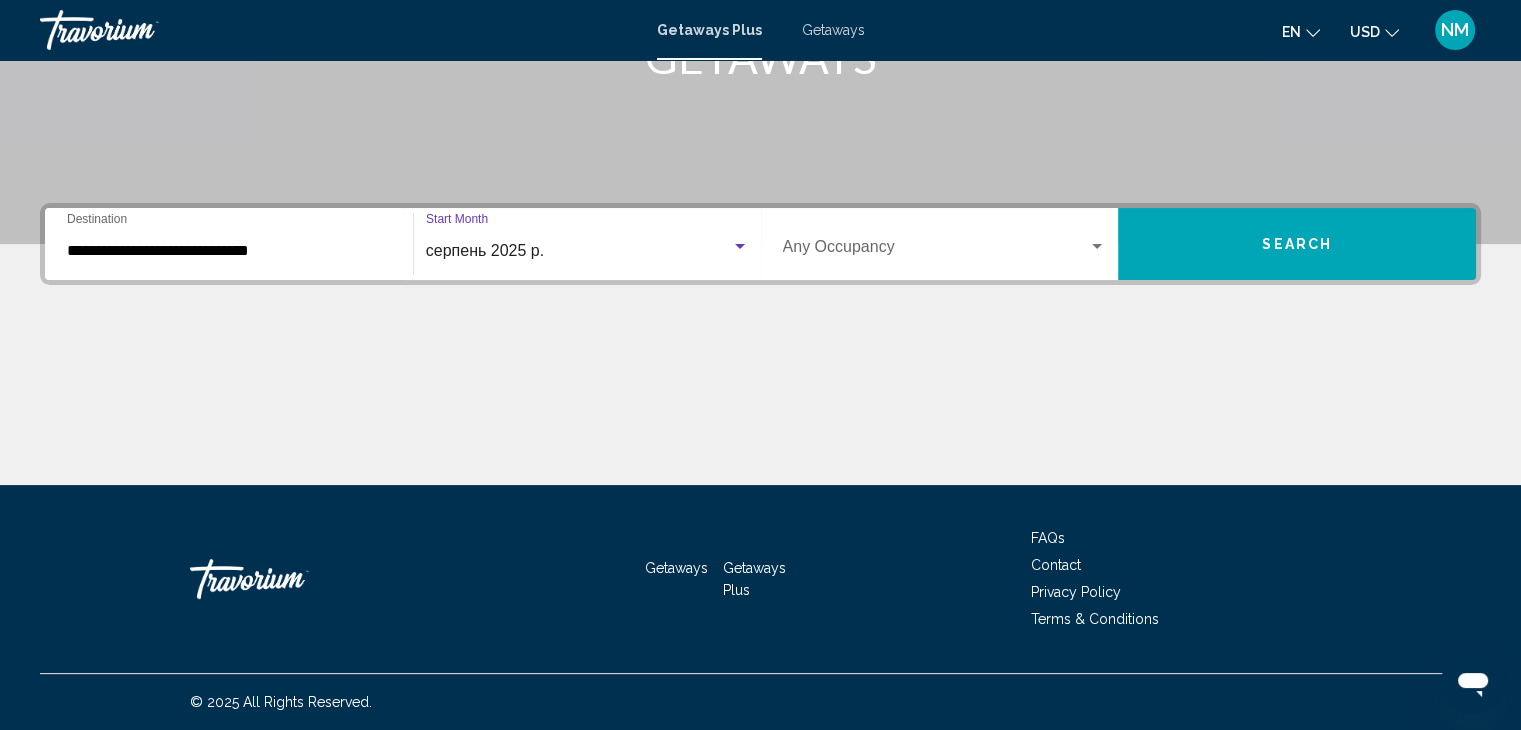 click on "серпень 2025 р." at bounding box center (578, 251) 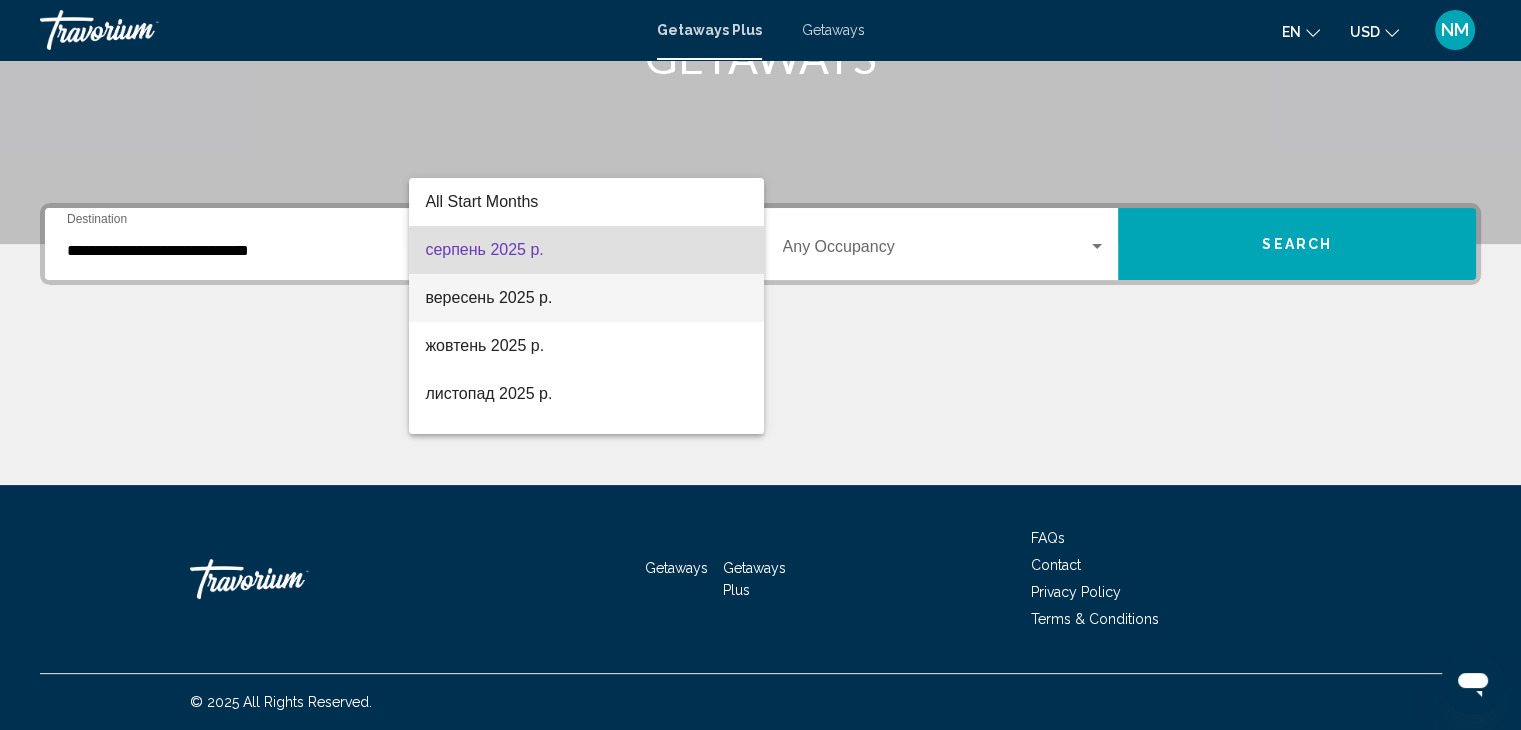 click on "вересень 2025 р." at bounding box center (586, 298) 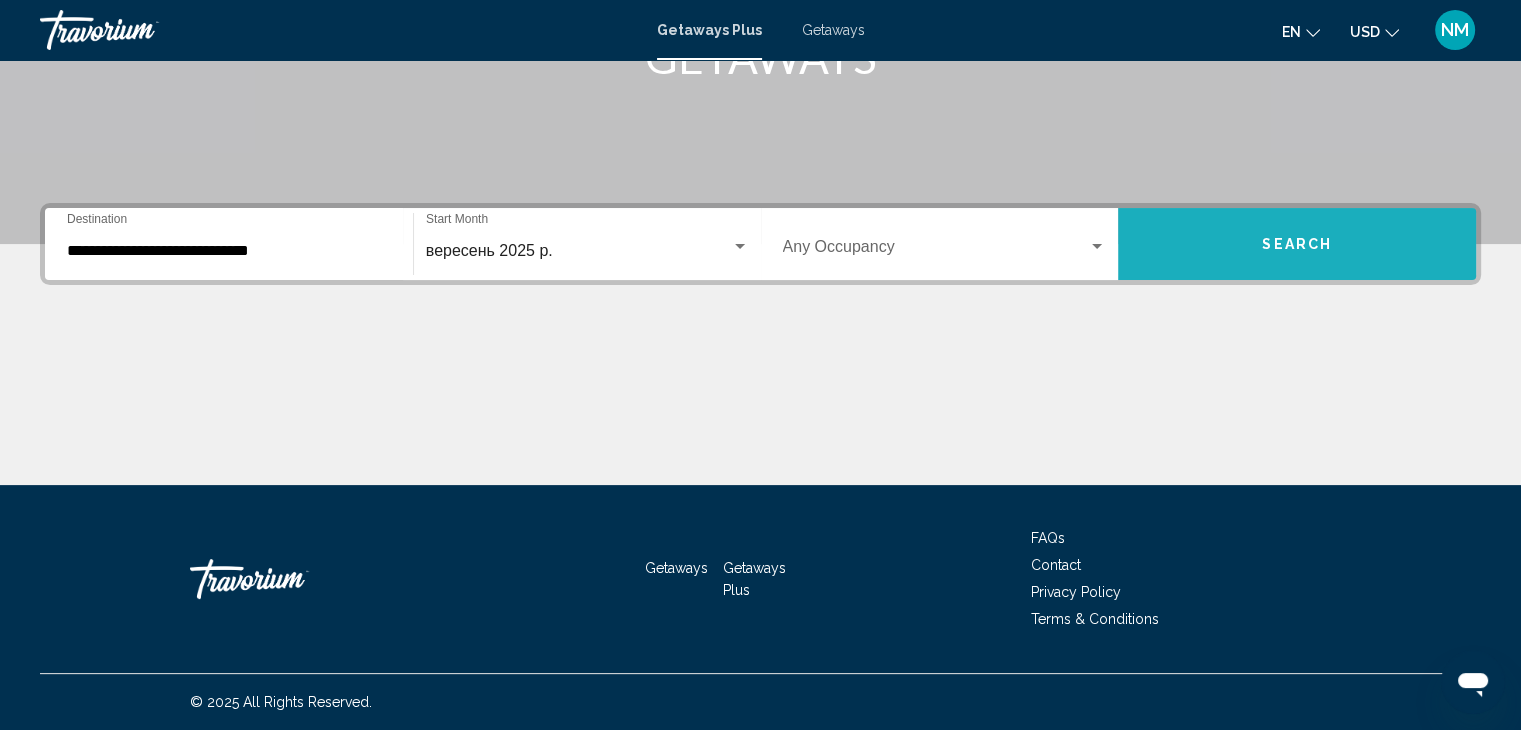 click on "Search" at bounding box center (1297, 244) 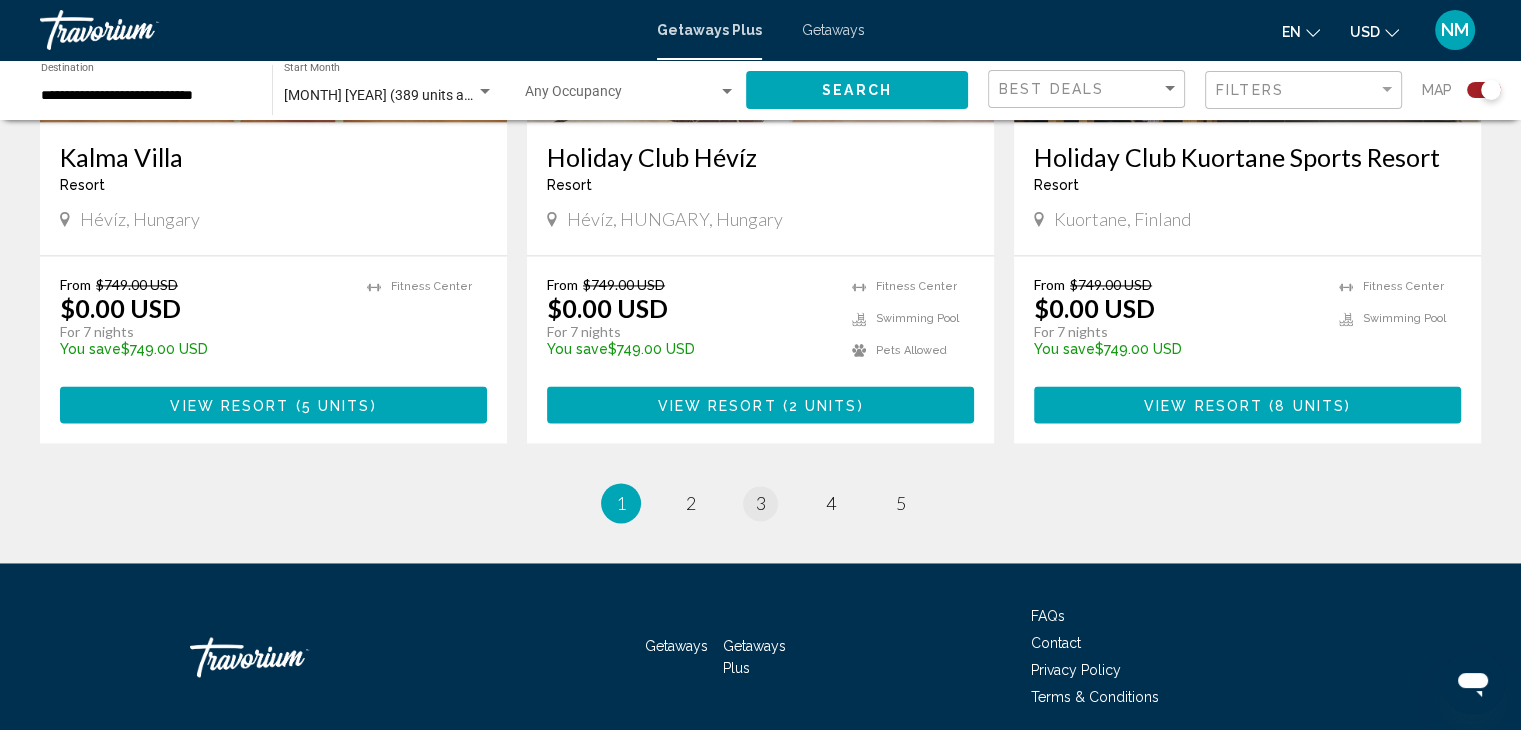 scroll, scrollTop: 3072, scrollLeft: 0, axis: vertical 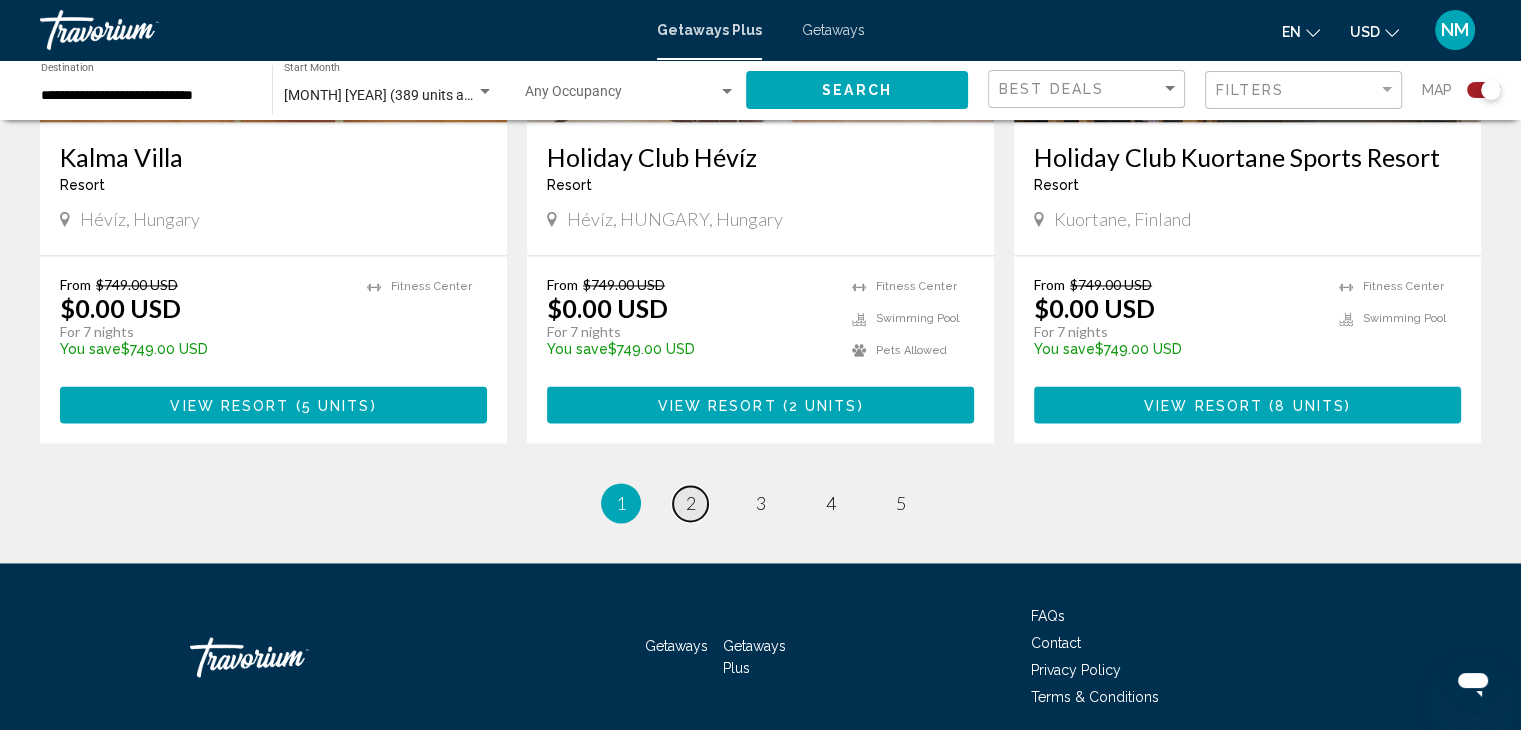click on "2" at bounding box center [691, 503] 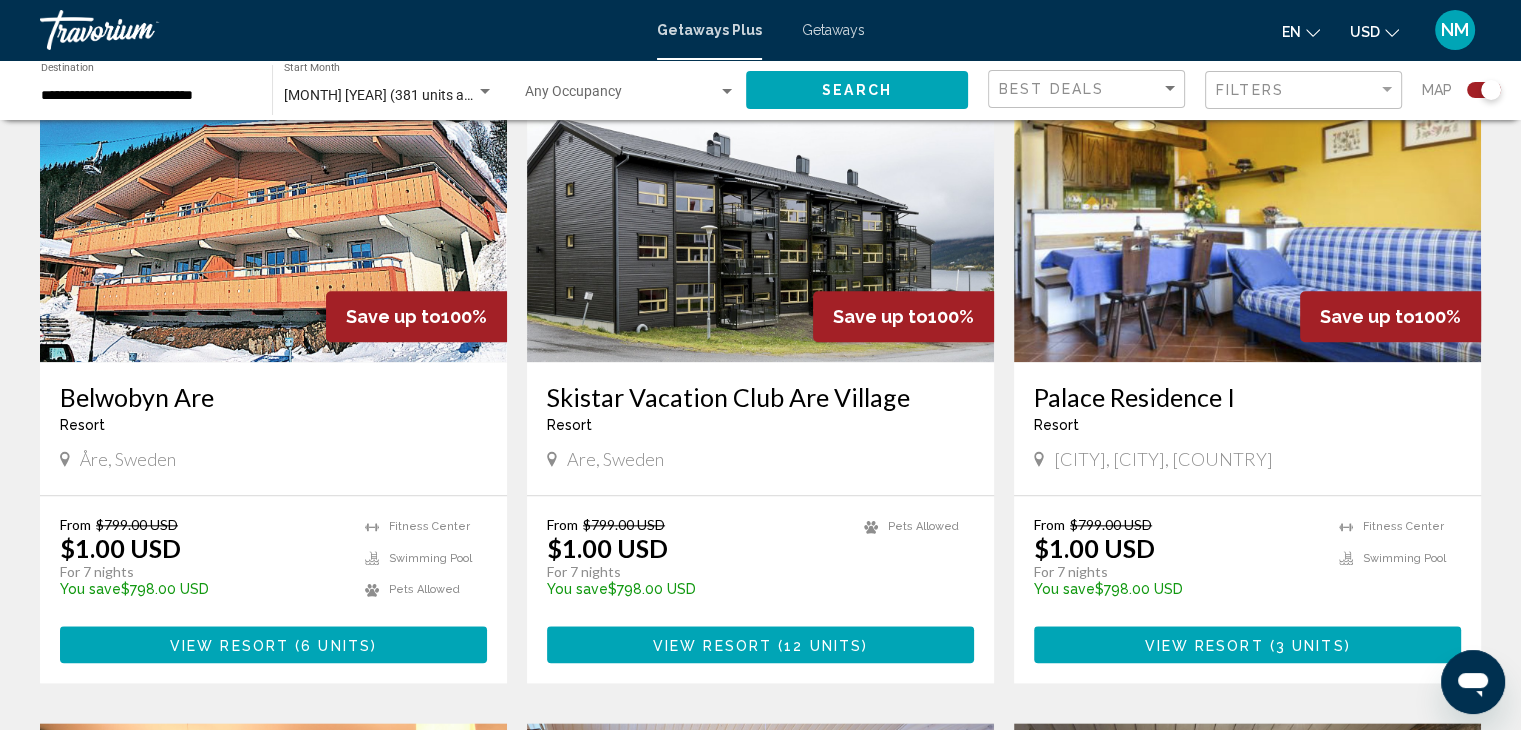 scroll, scrollTop: 2152, scrollLeft: 0, axis: vertical 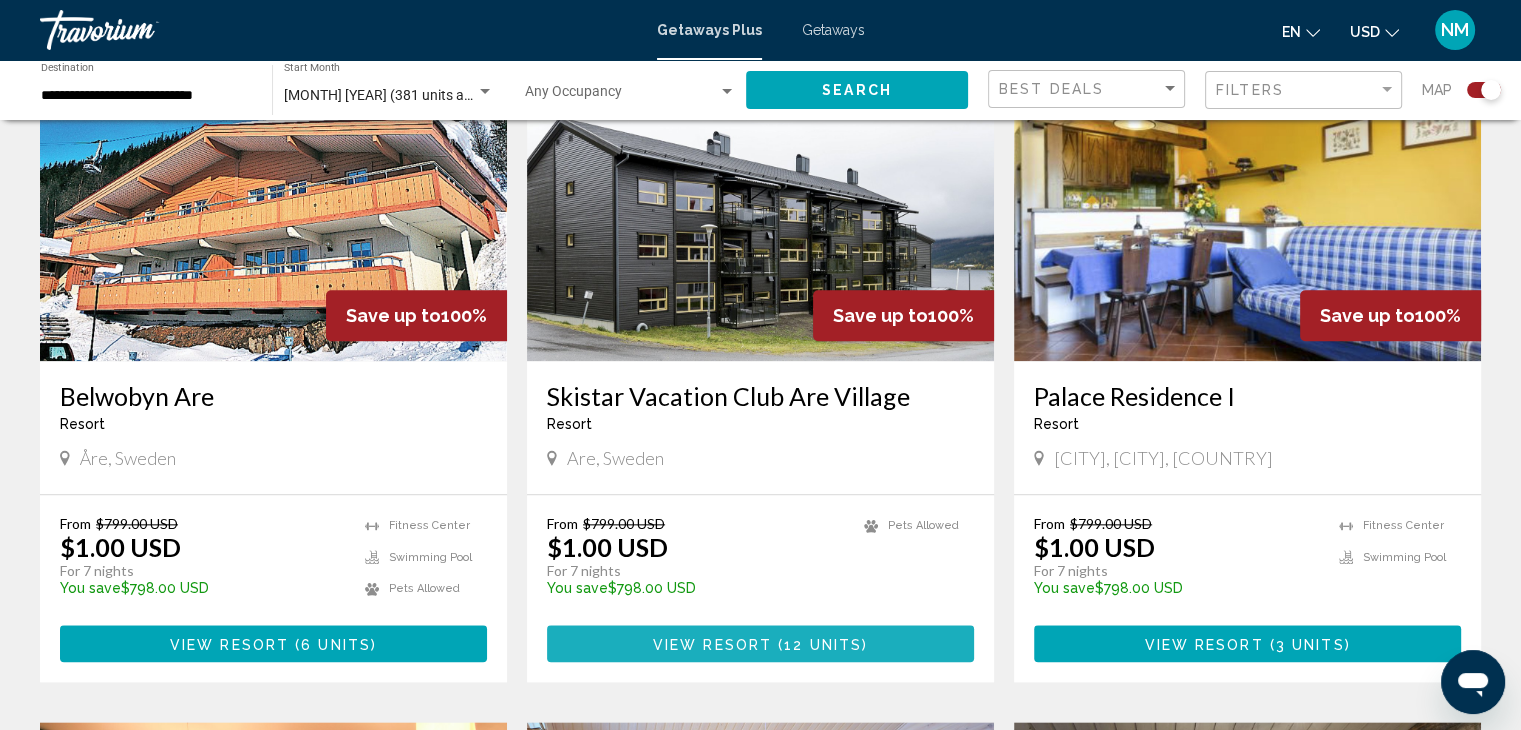 click at bounding box center (775, 644) 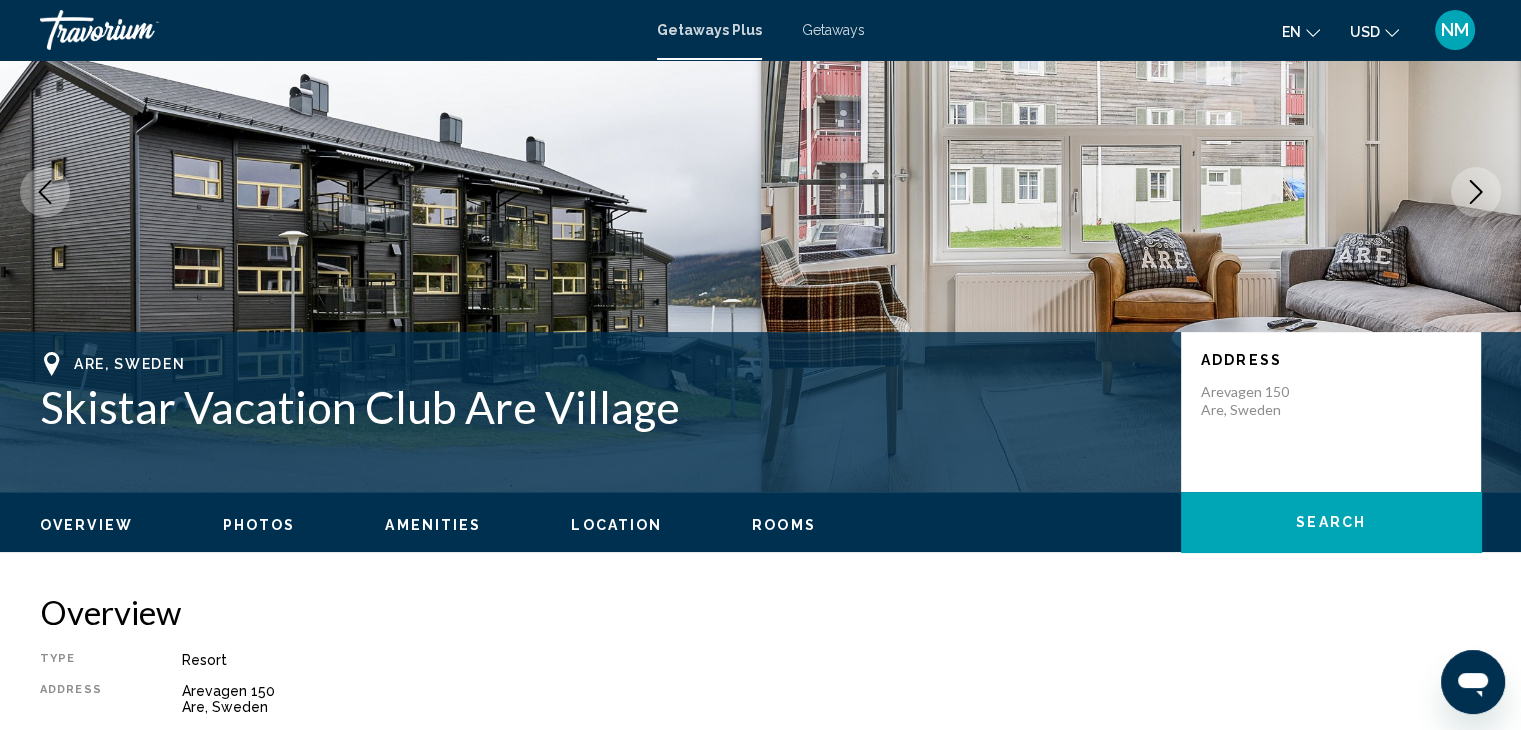scroll, scrollTop: 177, scrollLeft: 0, axis: vertical 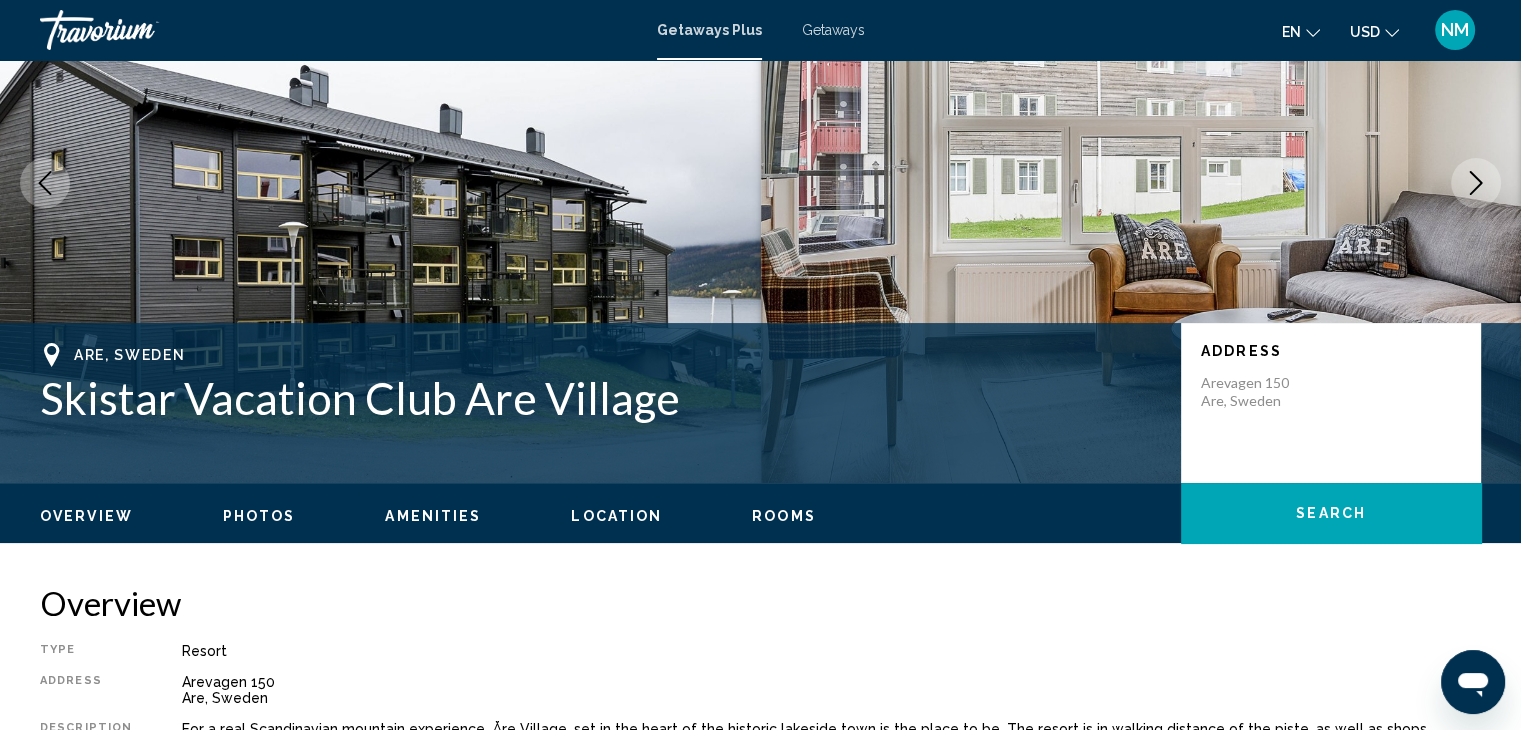 click at bounding box center [1476, 183] 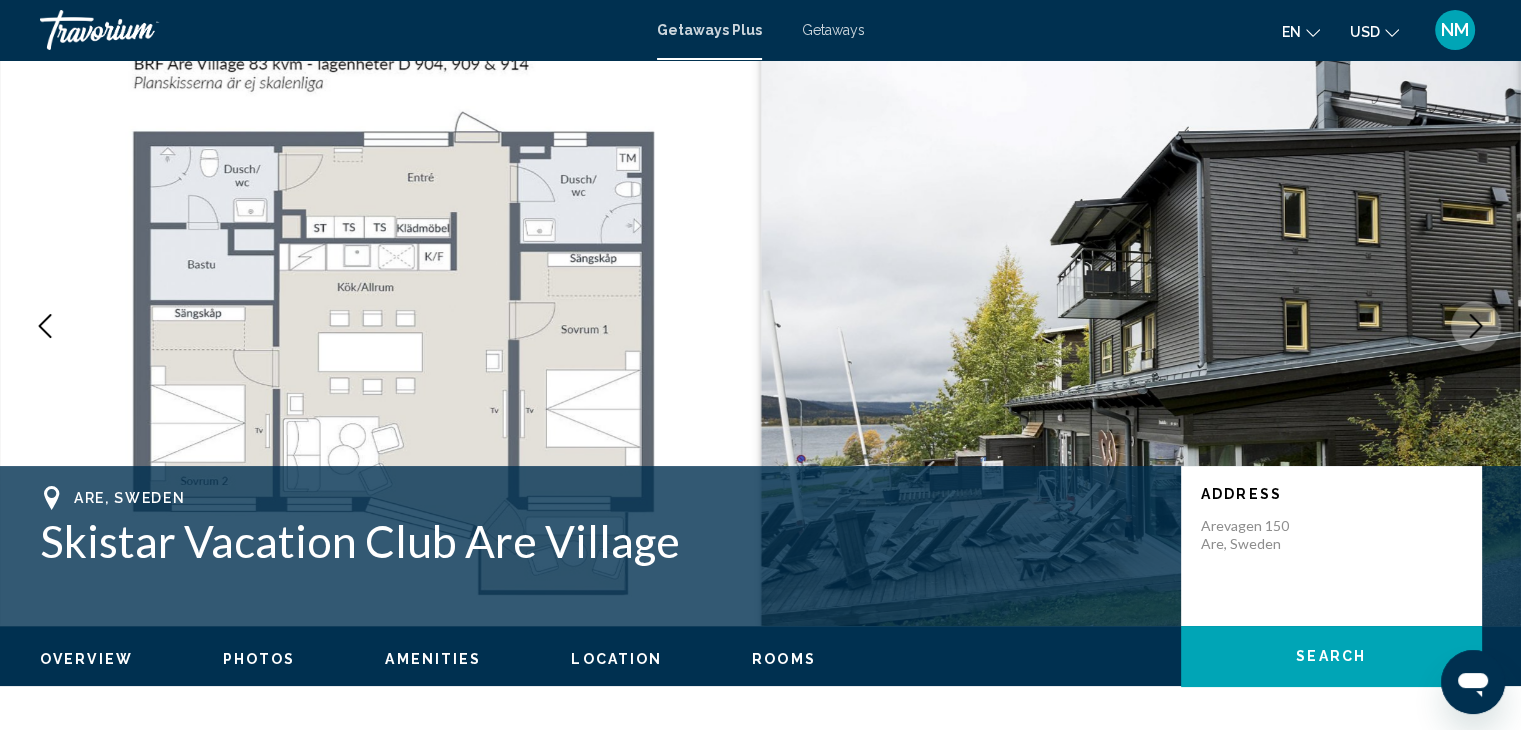 scroll, scrollTop: 28, scrollLeft: 0, axis: vertical 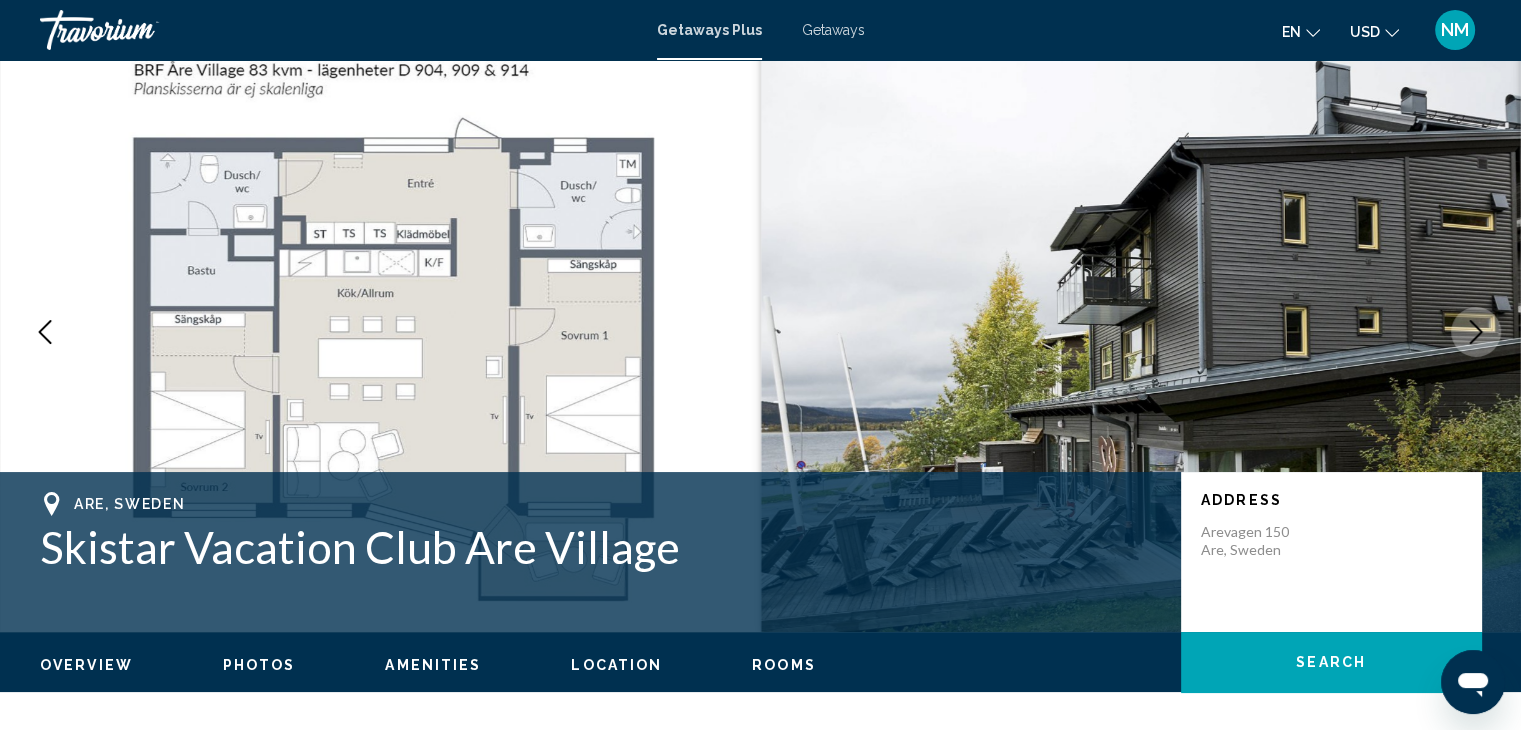 click 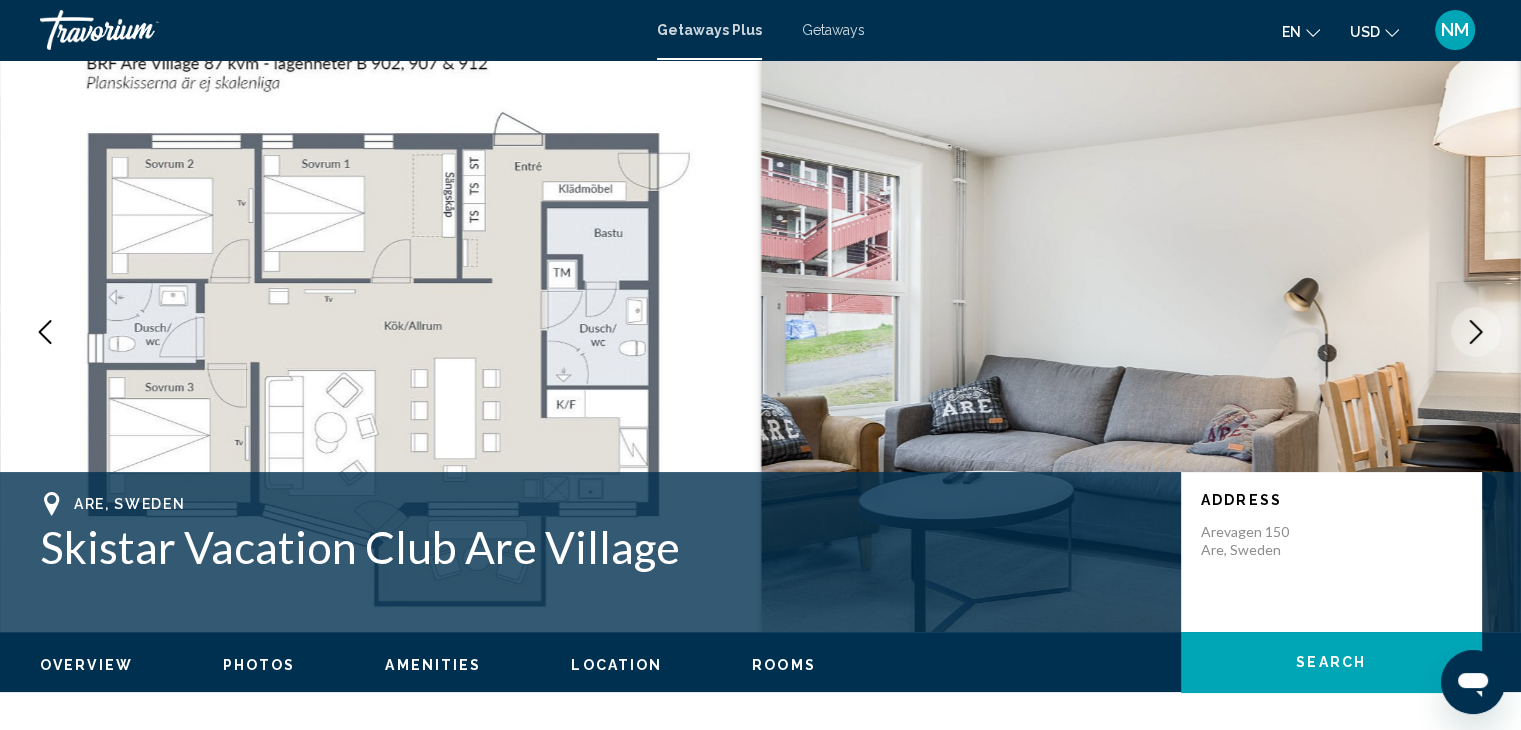 click 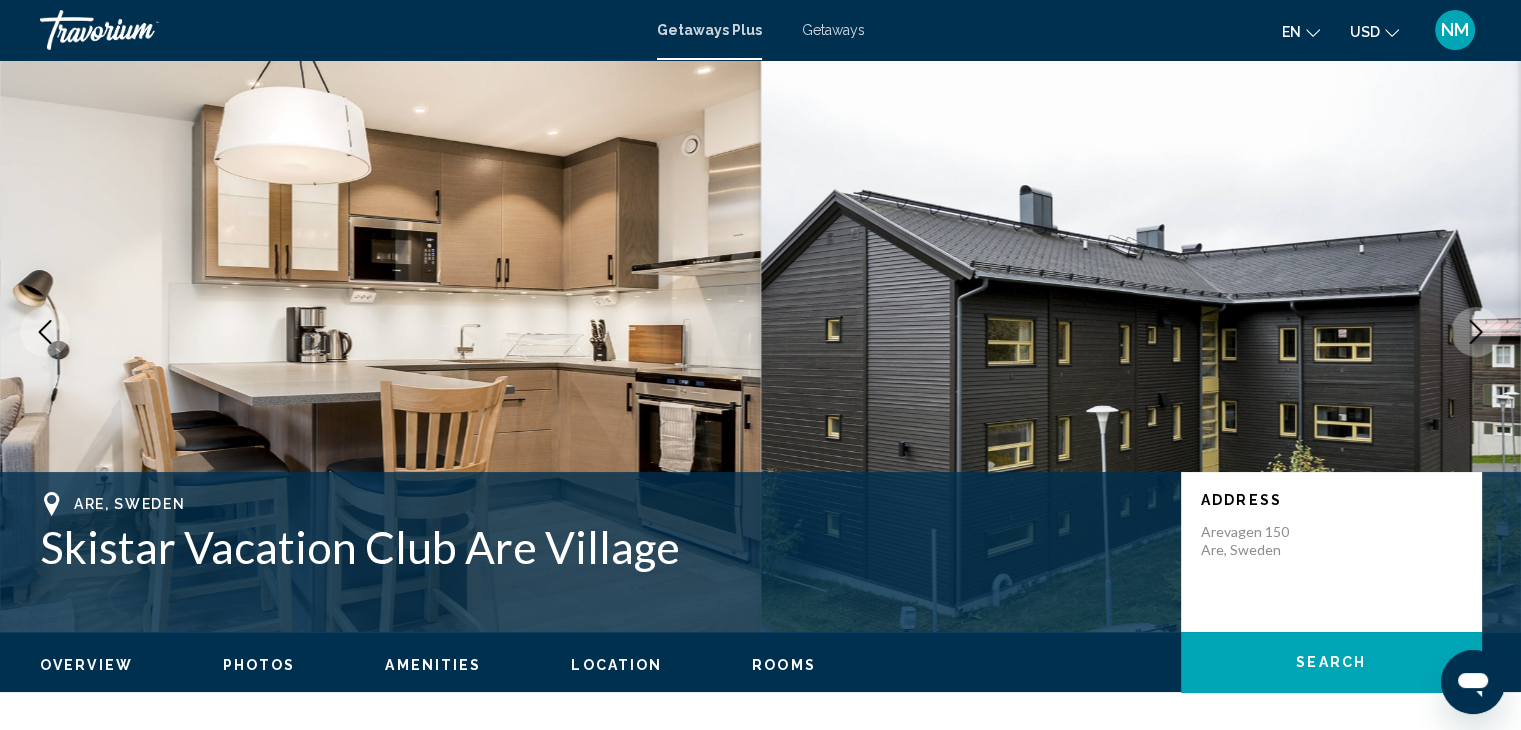click 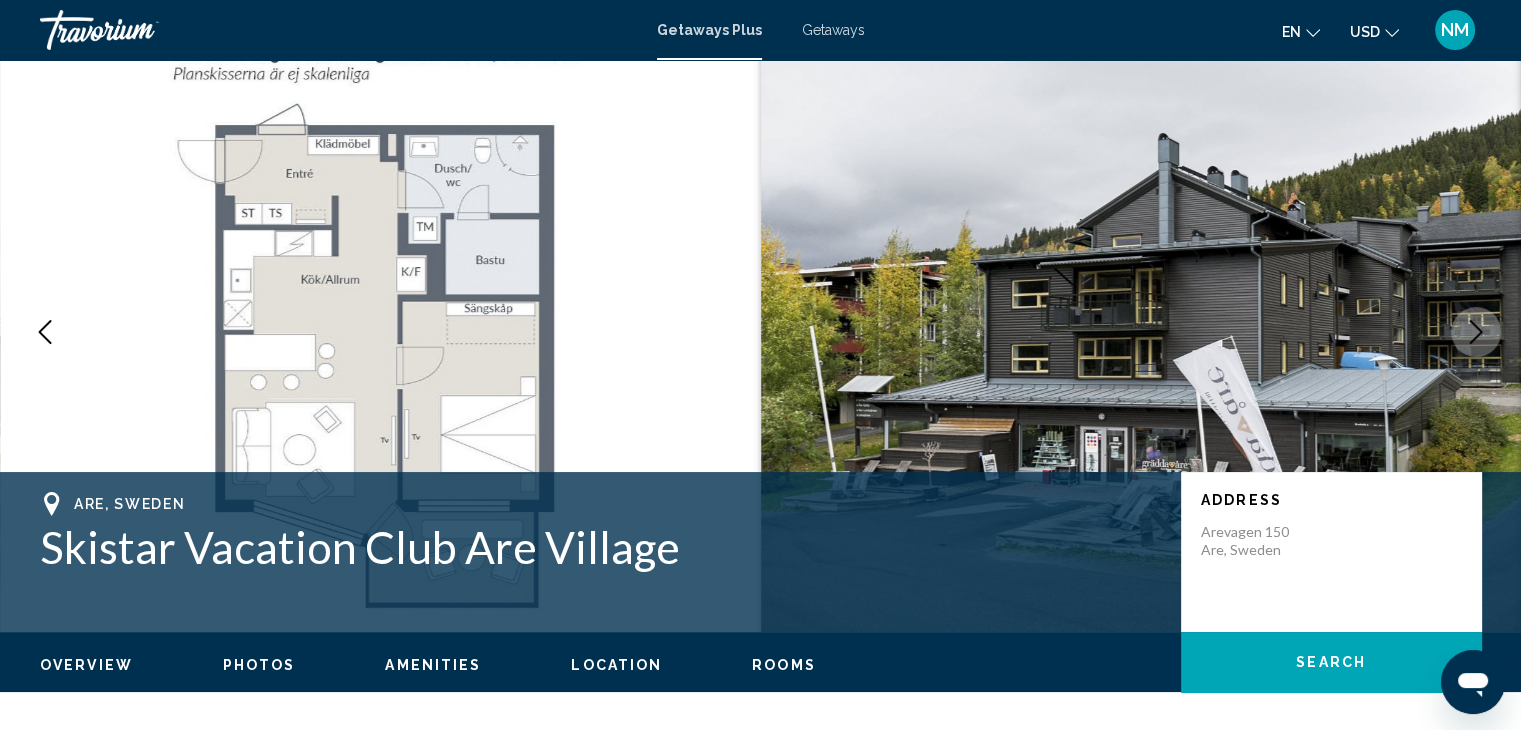 click 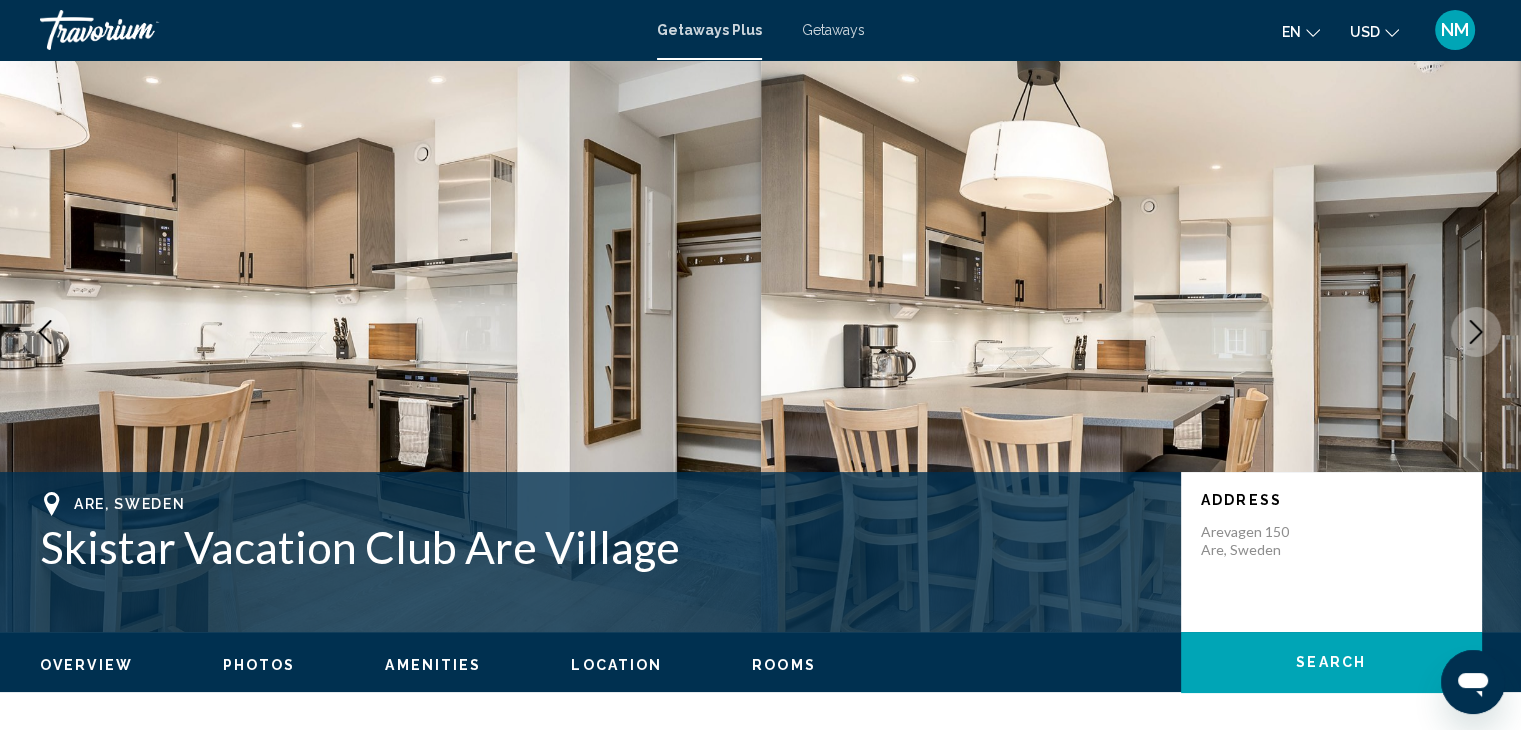 click 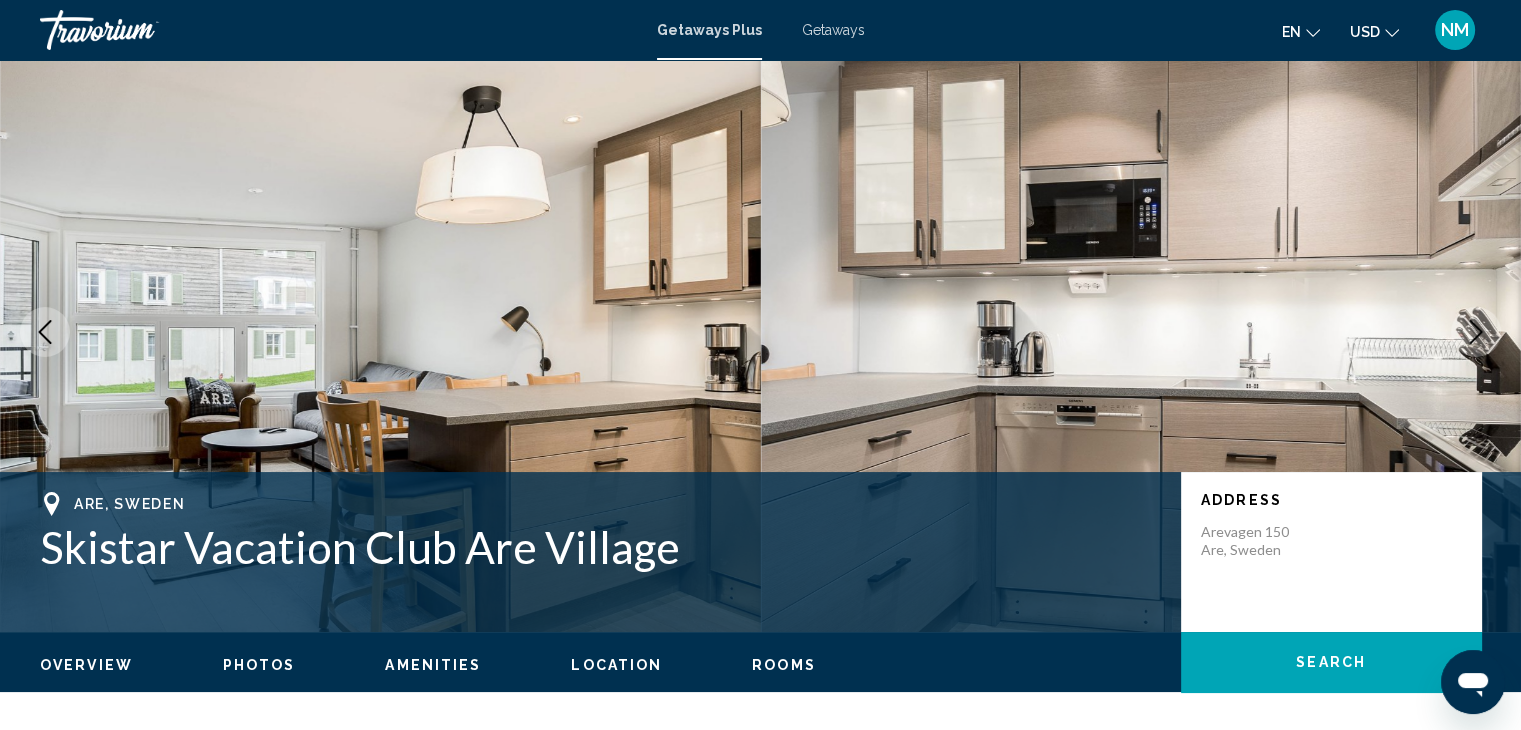 click 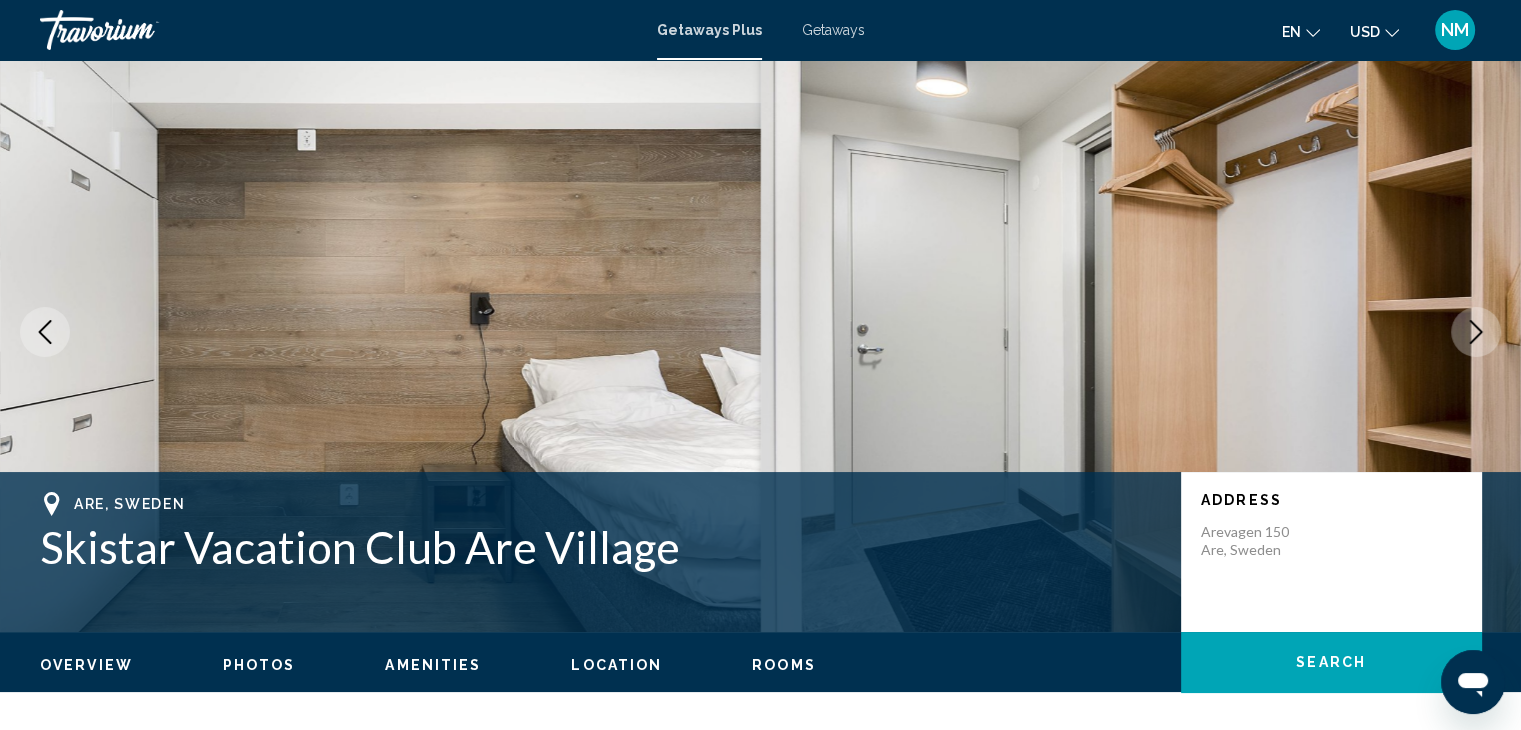click 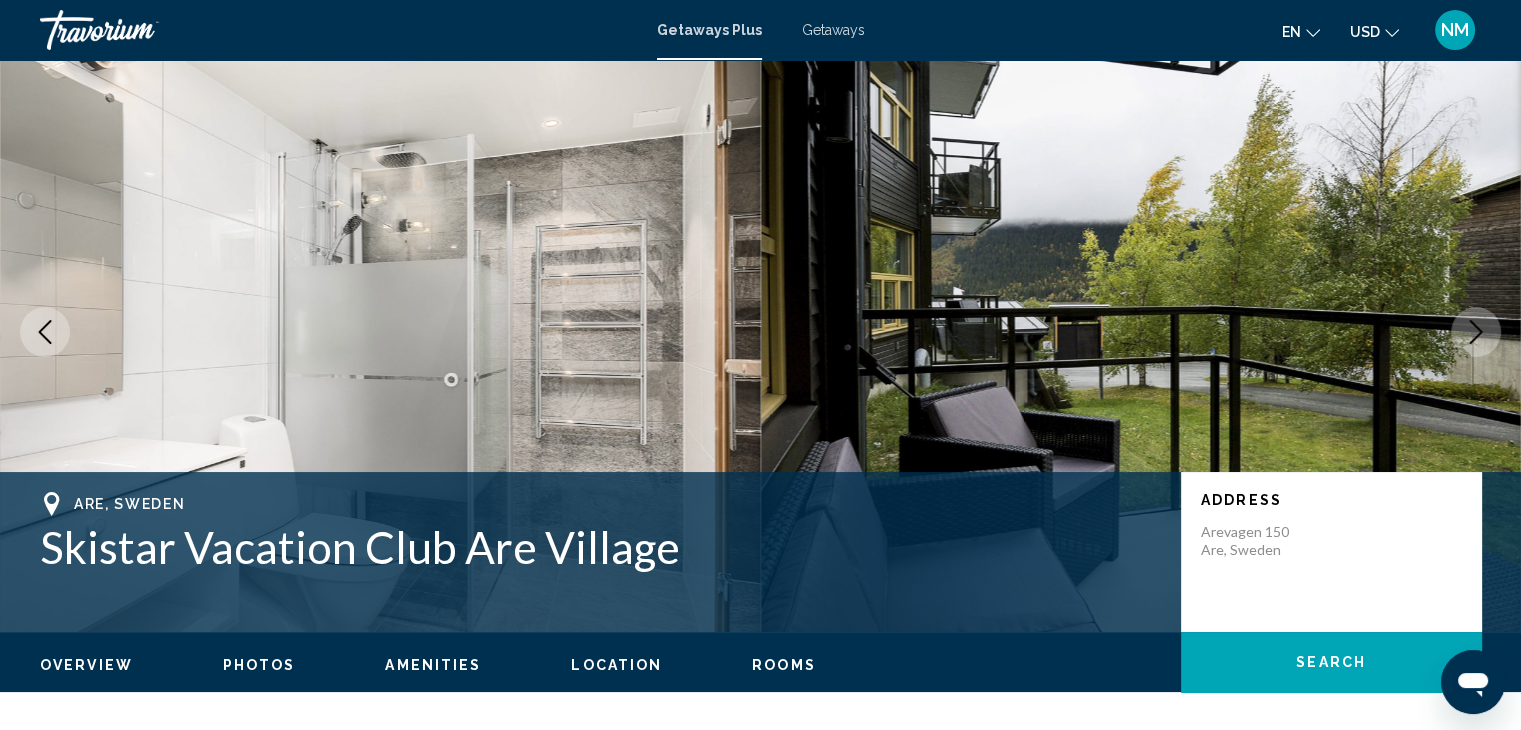 click 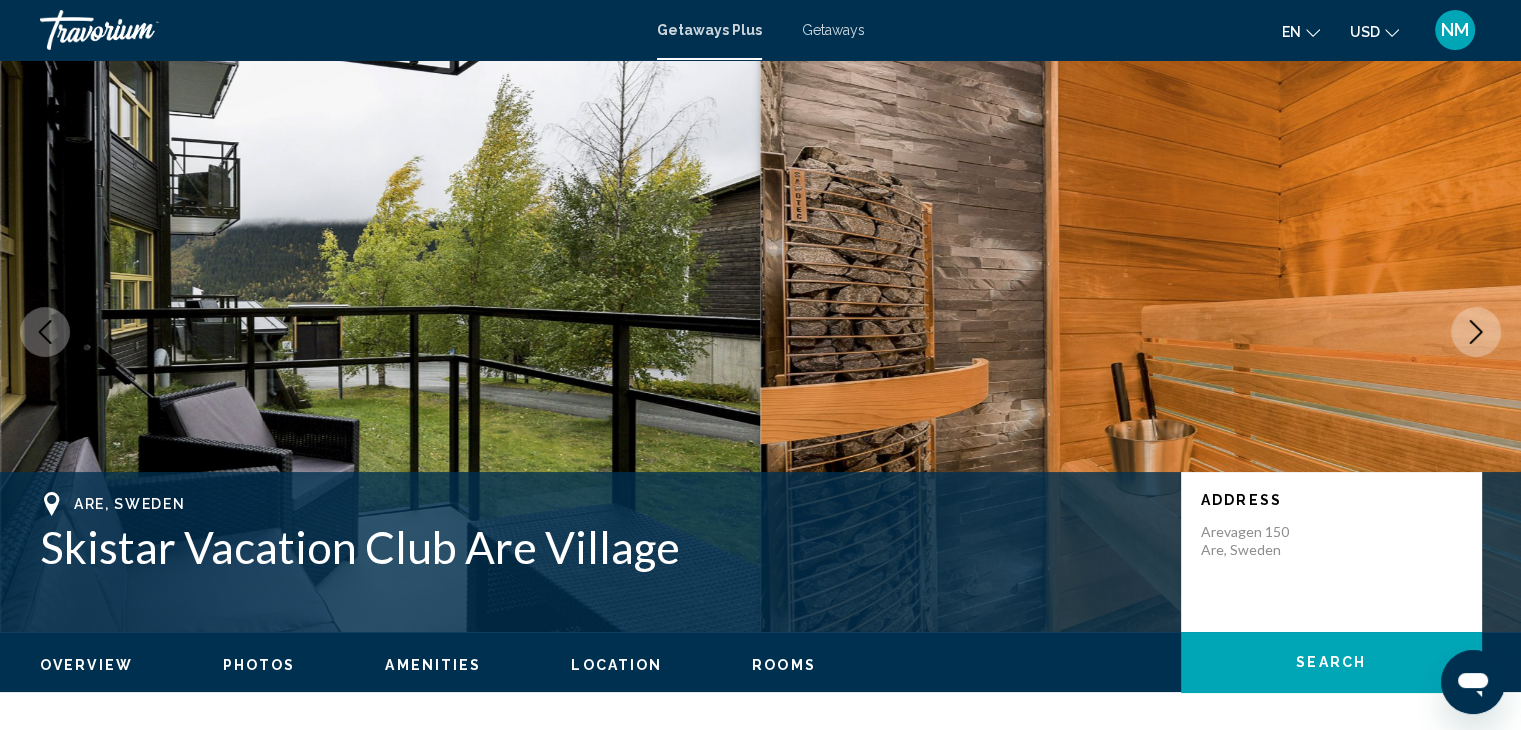 click 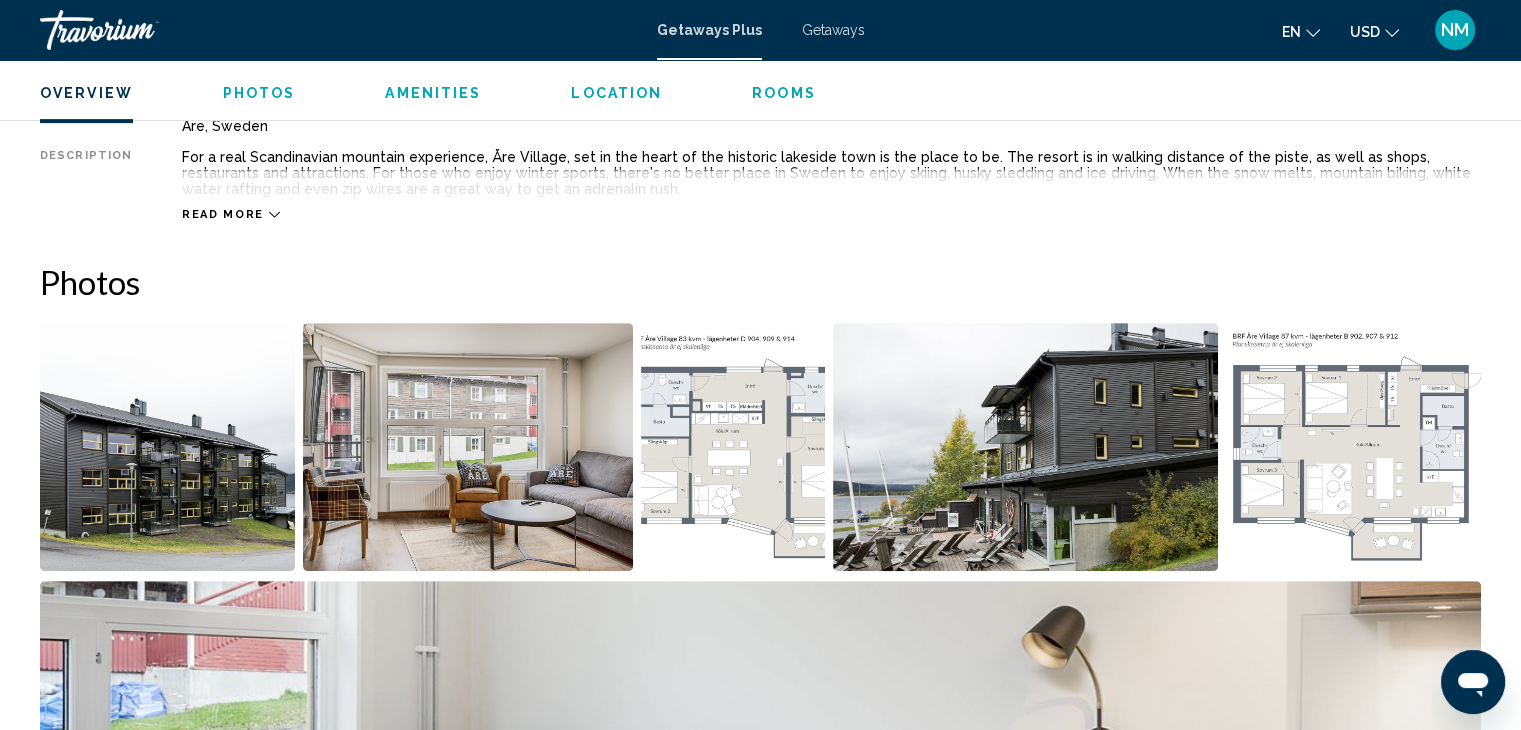 scroll, scrollTop: 748, scrollLeft: 0, axis: vertical 